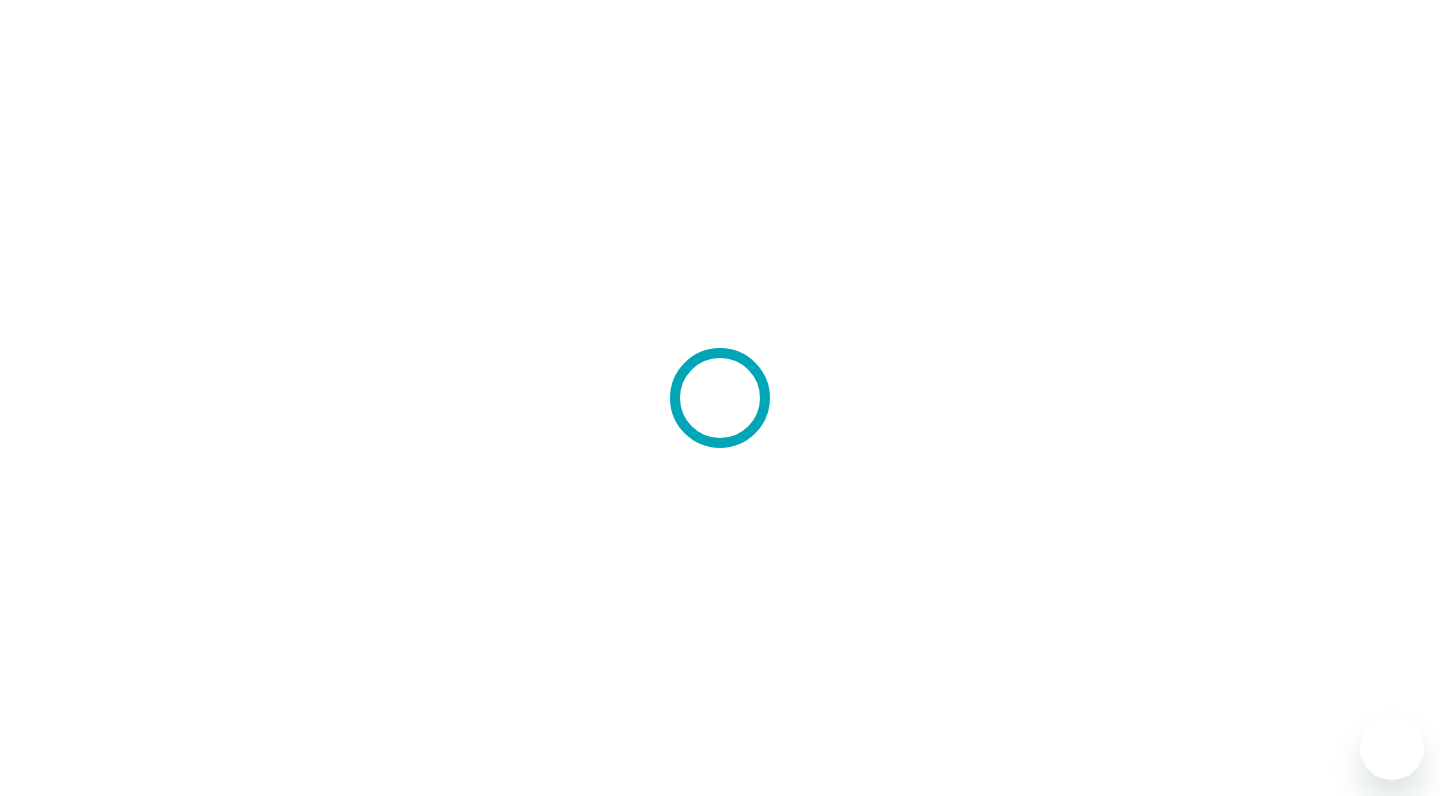 scroll, scrollTop: 0, scrollLeft: 0, axis: both 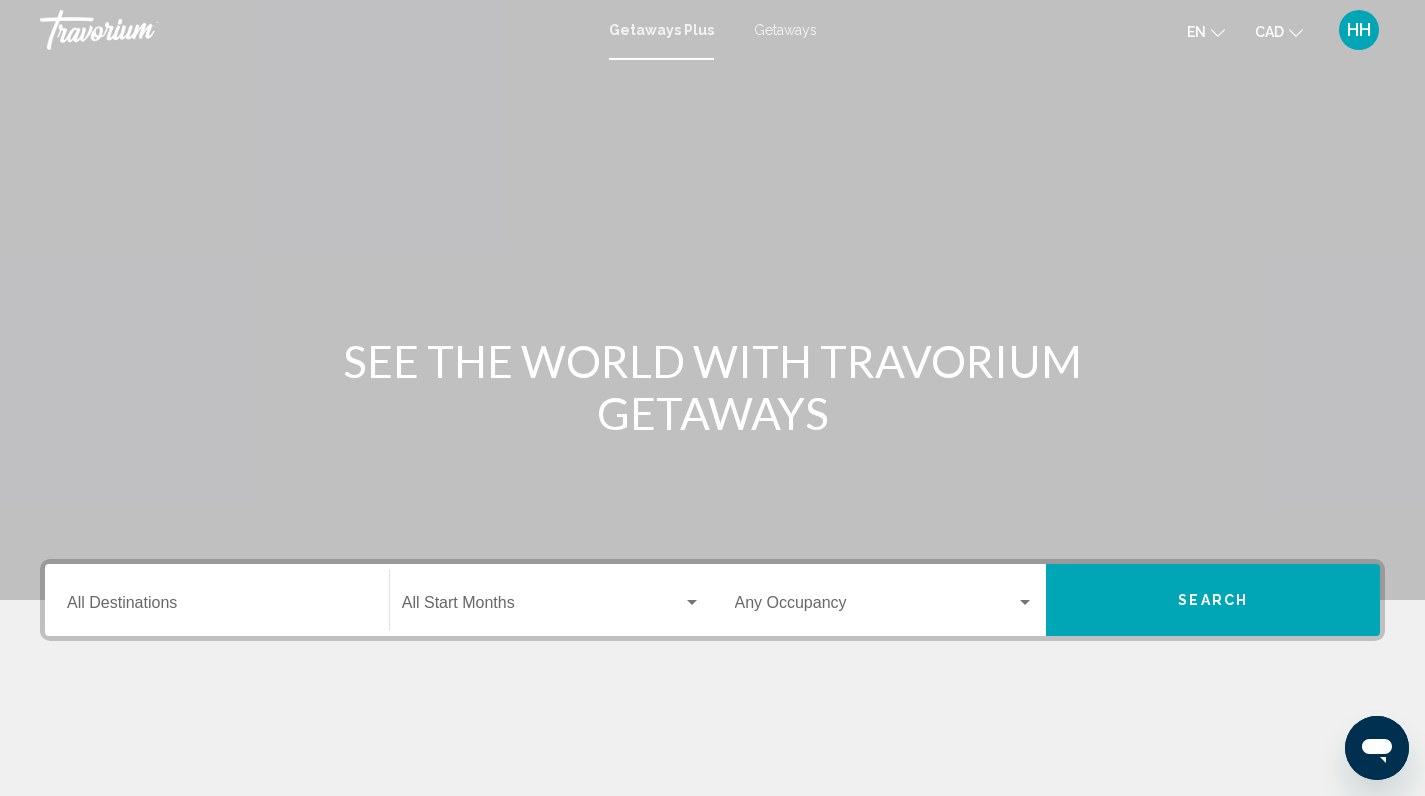 click on "Getaways" at bounding box center [785, 30] 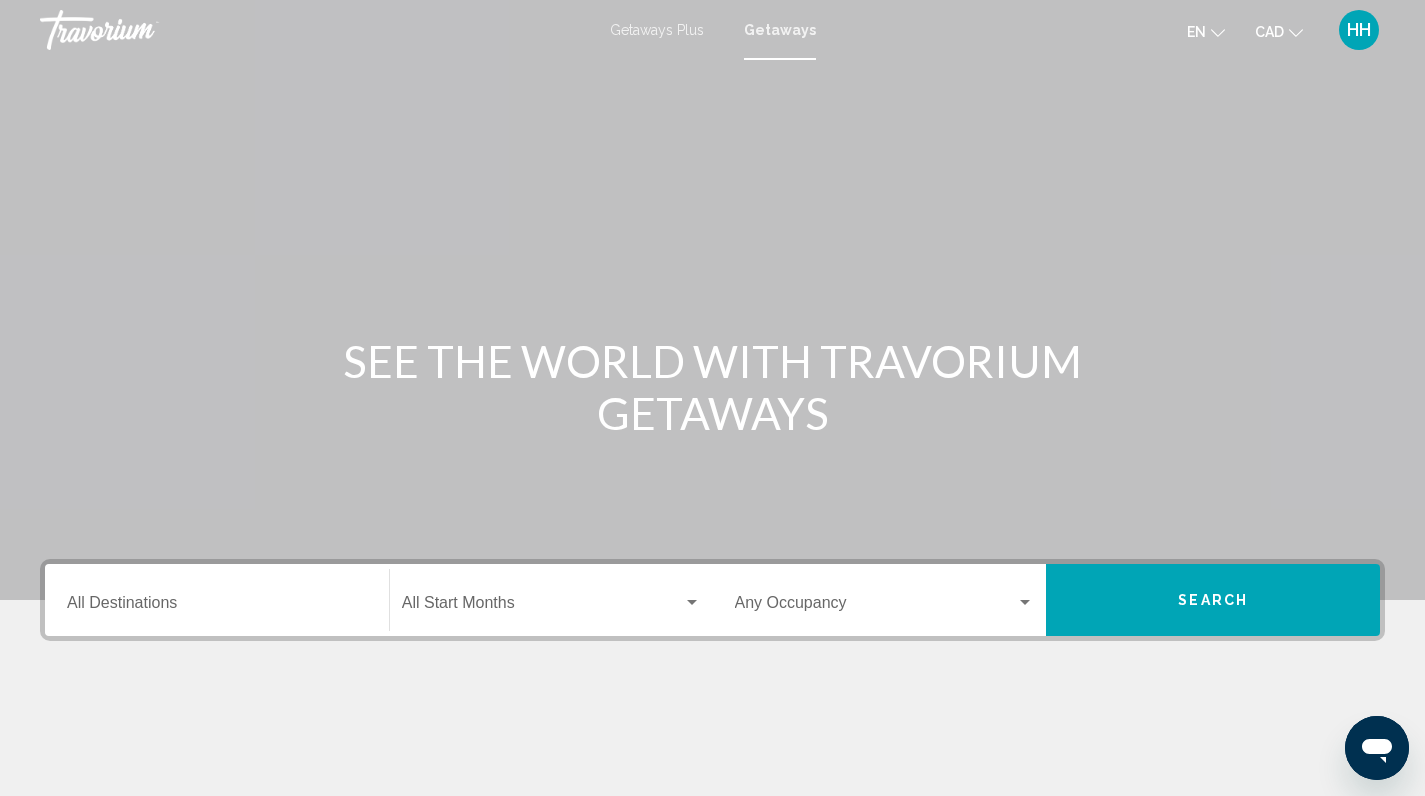 click on "Destination All Destinations" at bounding box center [217, 607] 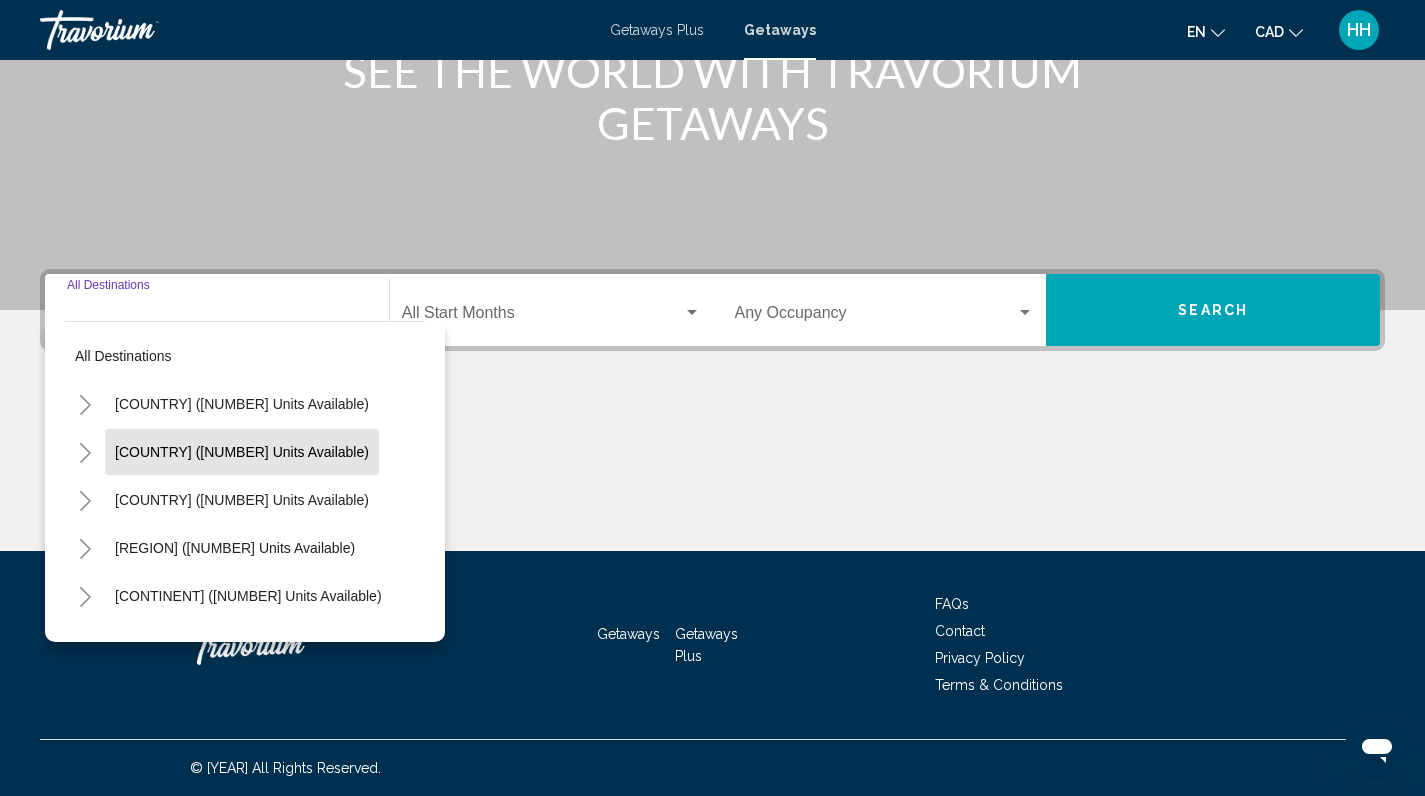 click on "[COUNTRY] ([NUMBER] units available)" at bounding box center (242, 404) 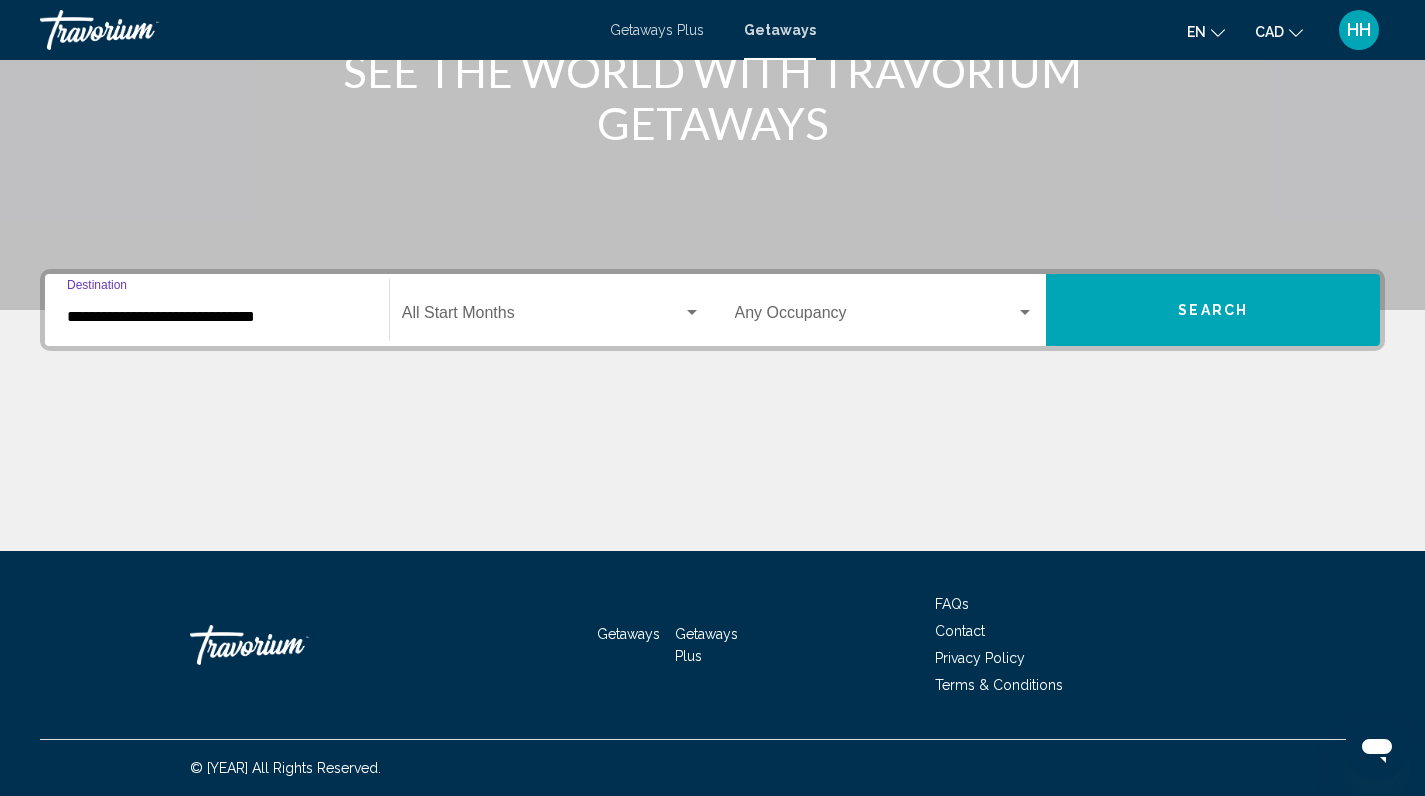 click at bounding box center (542, 317) 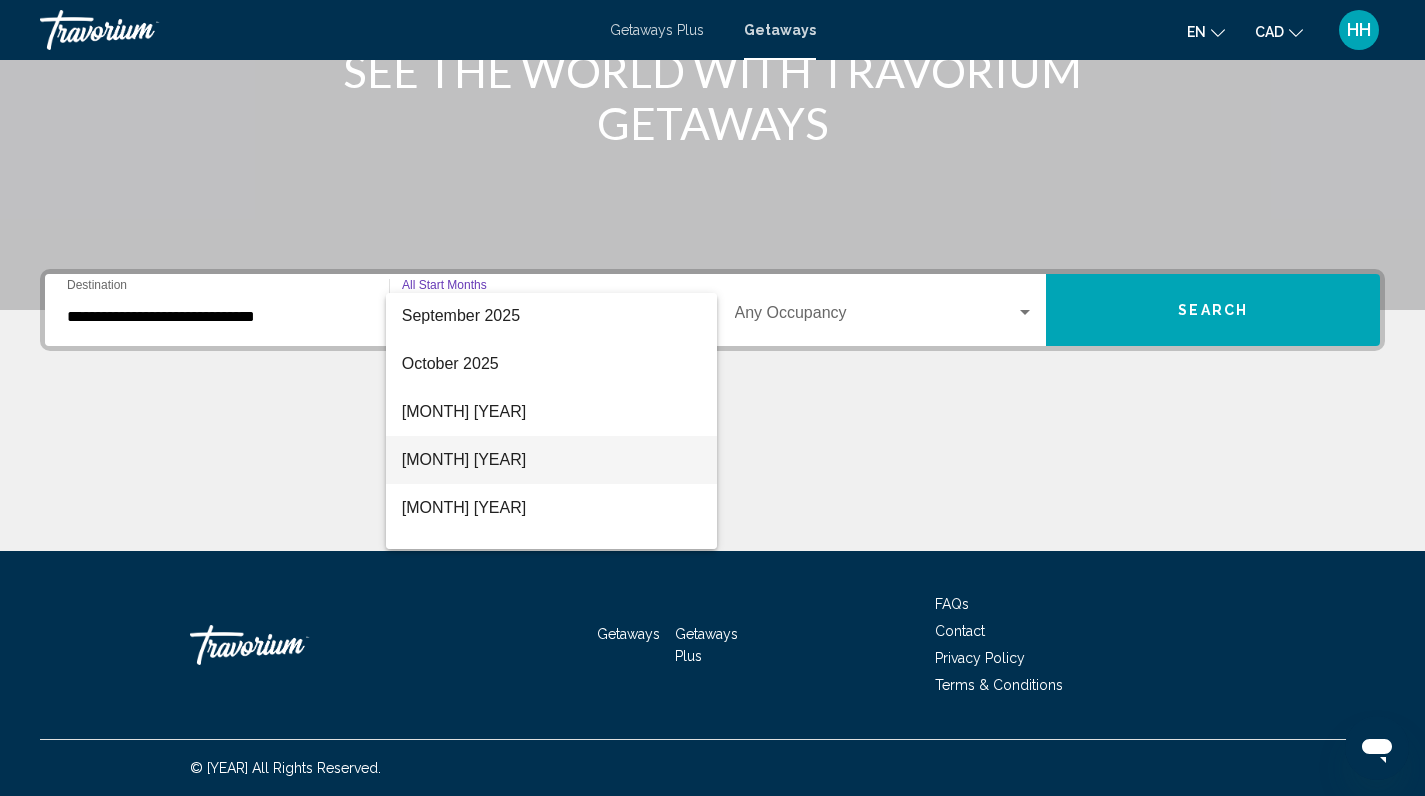 scroll, scrollTop: 109, scrollLeft: 0, axis: vertical 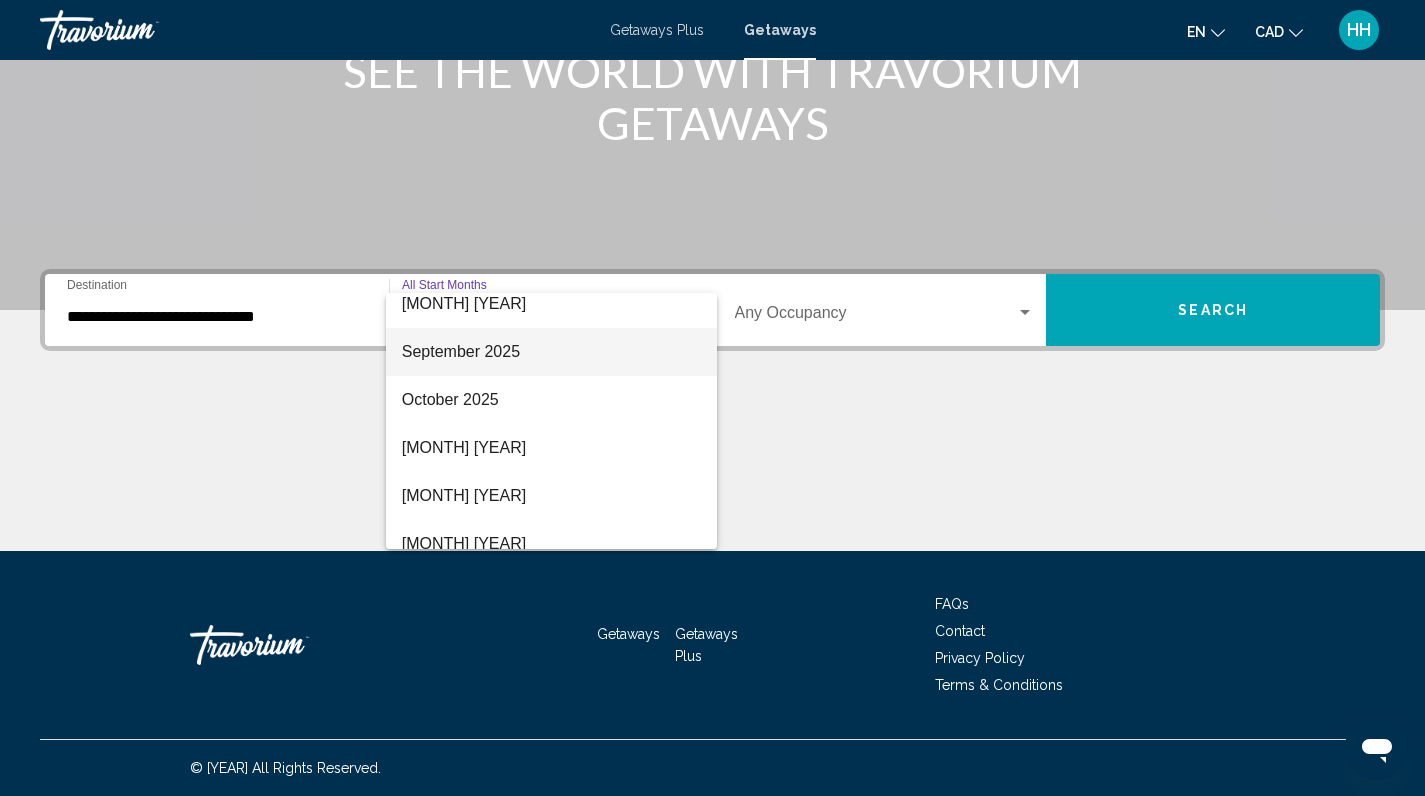 click on "September 2025" at bounding box center (551, 352) 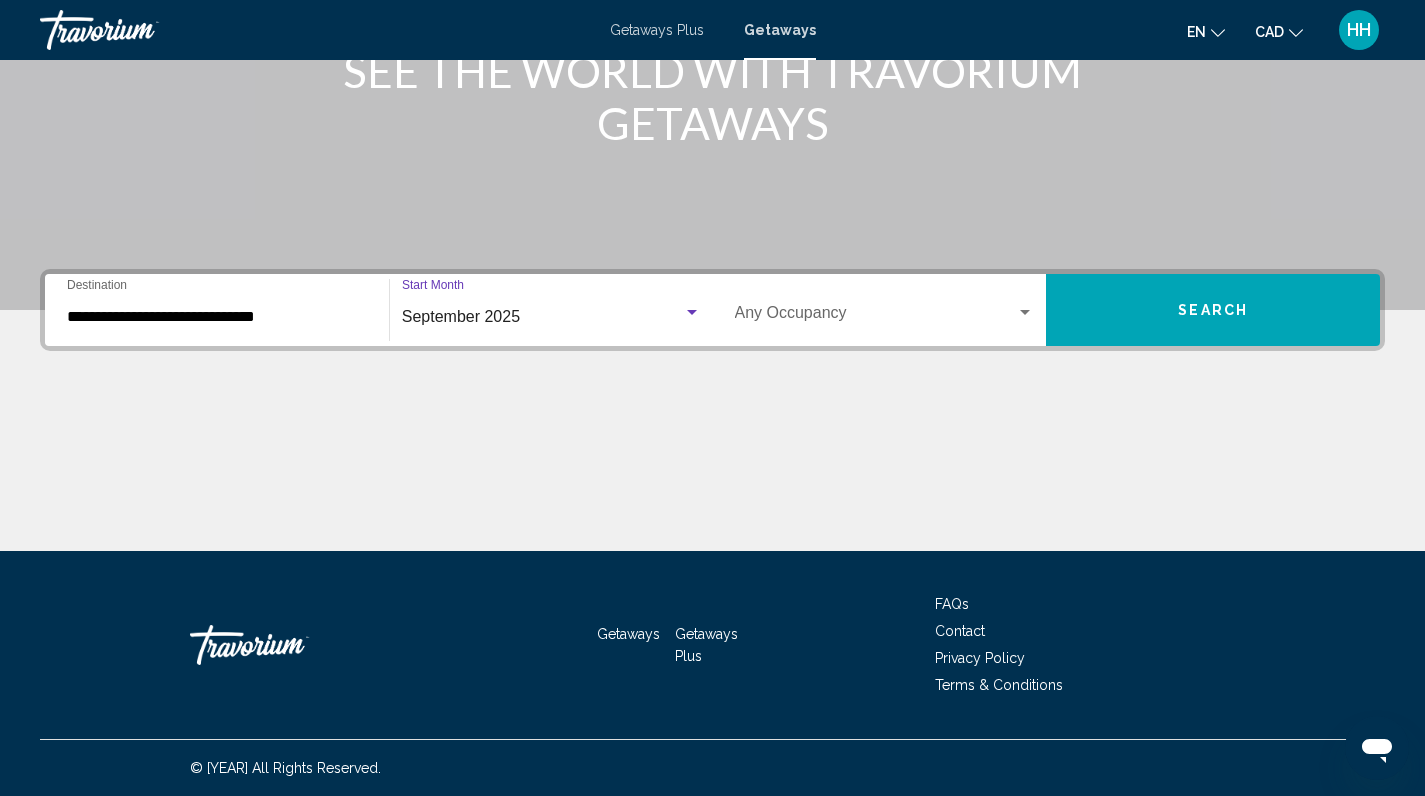 click on "Search" at bounding box center [1213, 310] 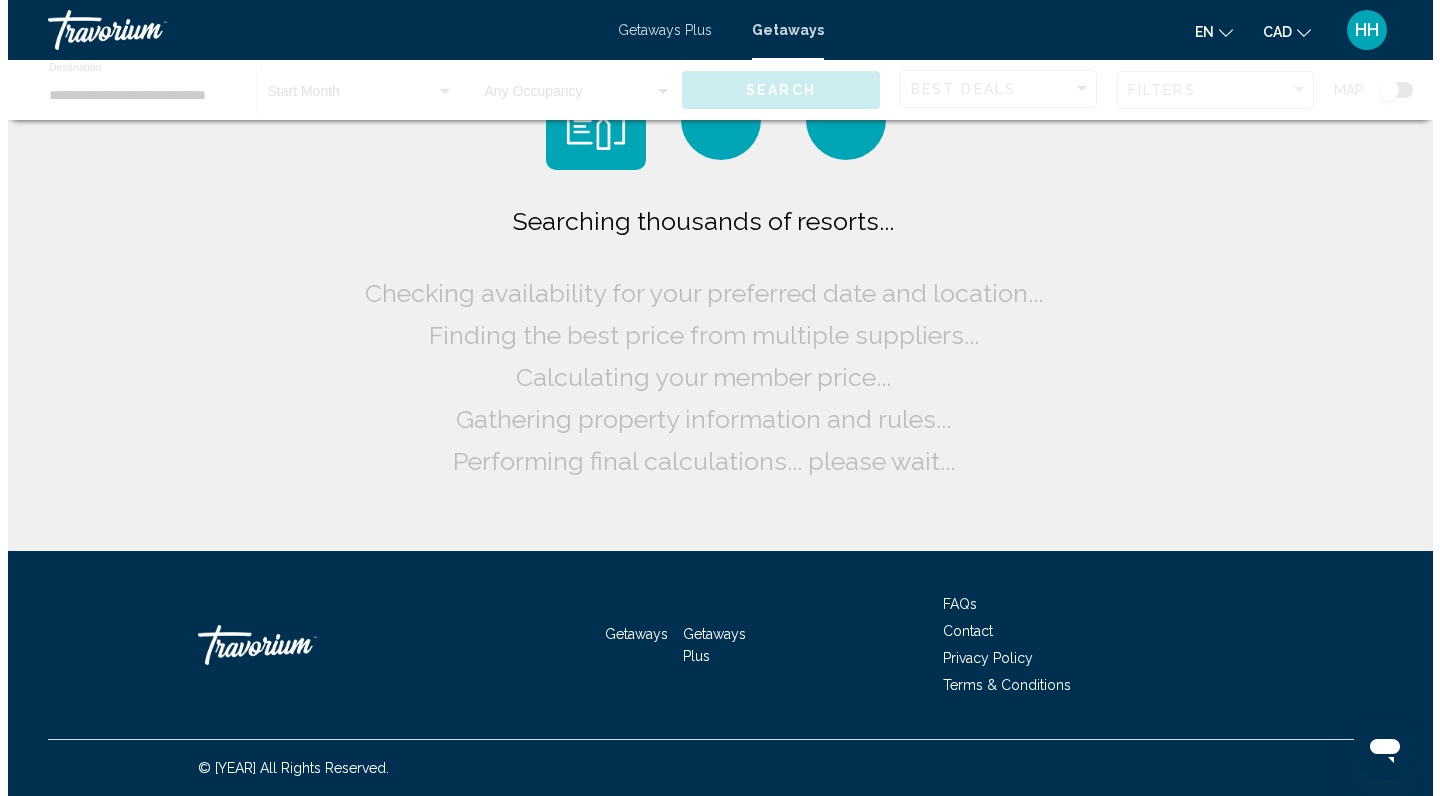 scroll, scrollTop: 0, scrollLeft: 0, axis: both 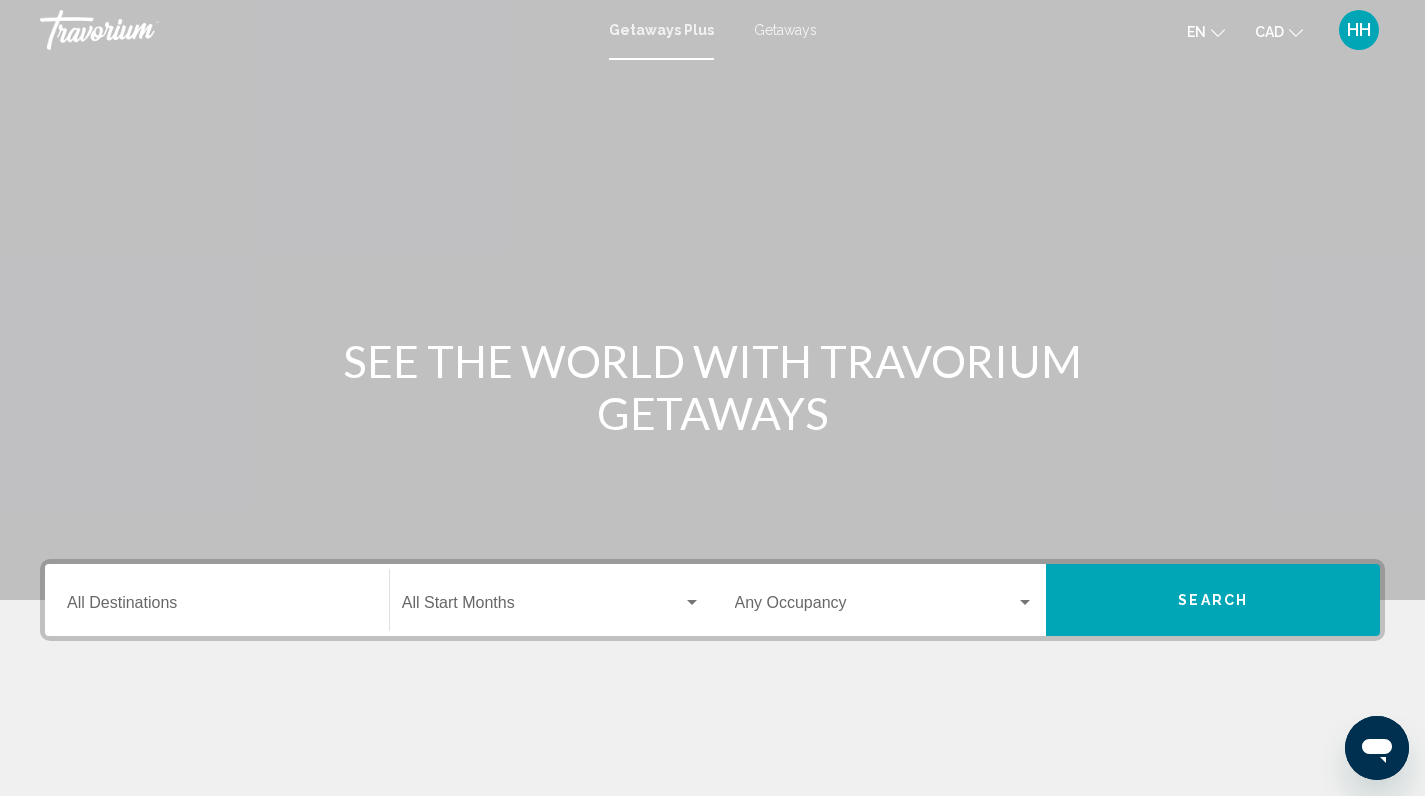 click on "Destination All Destinations" at bounding box center (217, 607) 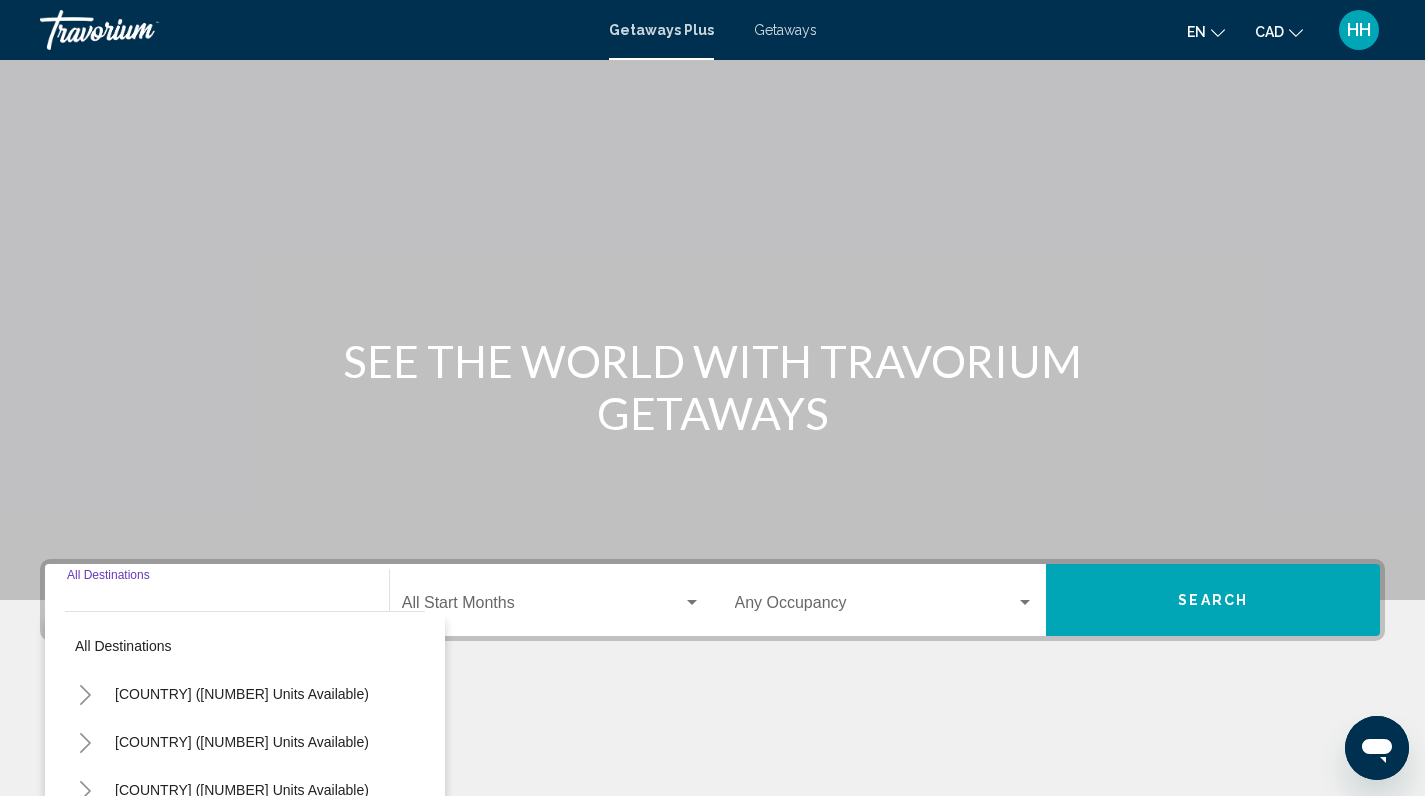 scroll, scrollTop: 290, scrollLeft: 0, axis: vertical 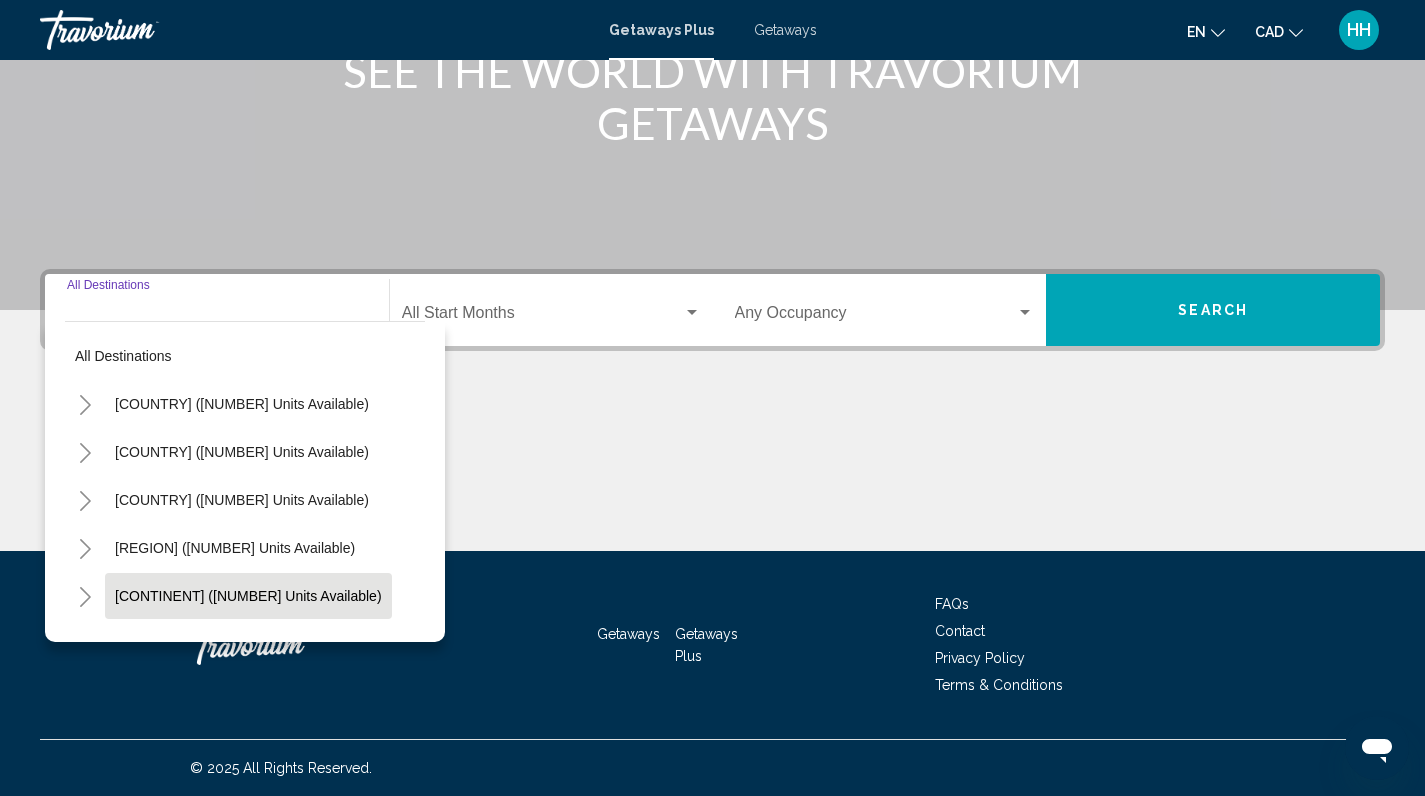 click on "[CONTINENT] ([NUMBER] units available)" at bounding box center (242, 404) 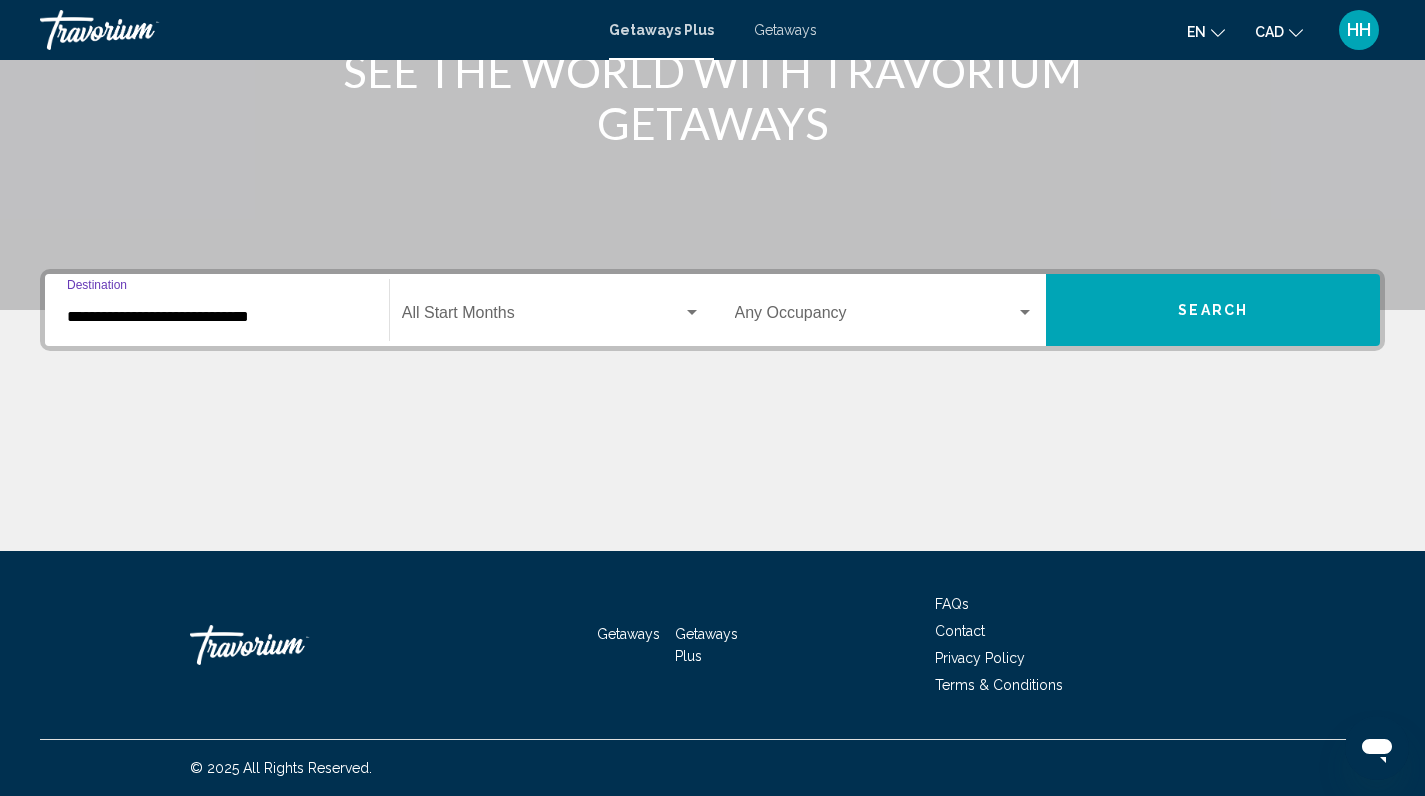 click on "**********" at bounding box center (217, 317) 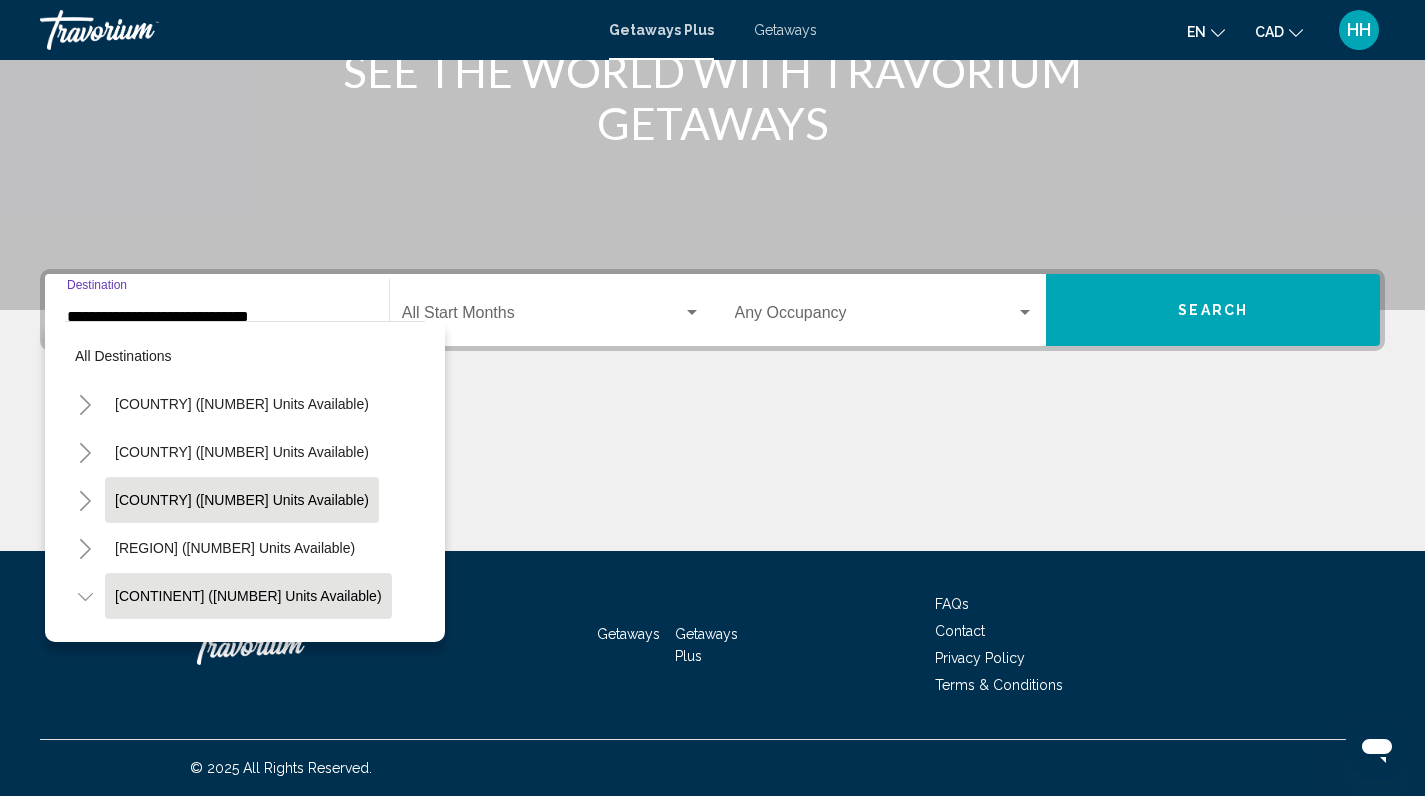 scroll, scrollTop: 0, scrollLeft: 0, axis: both 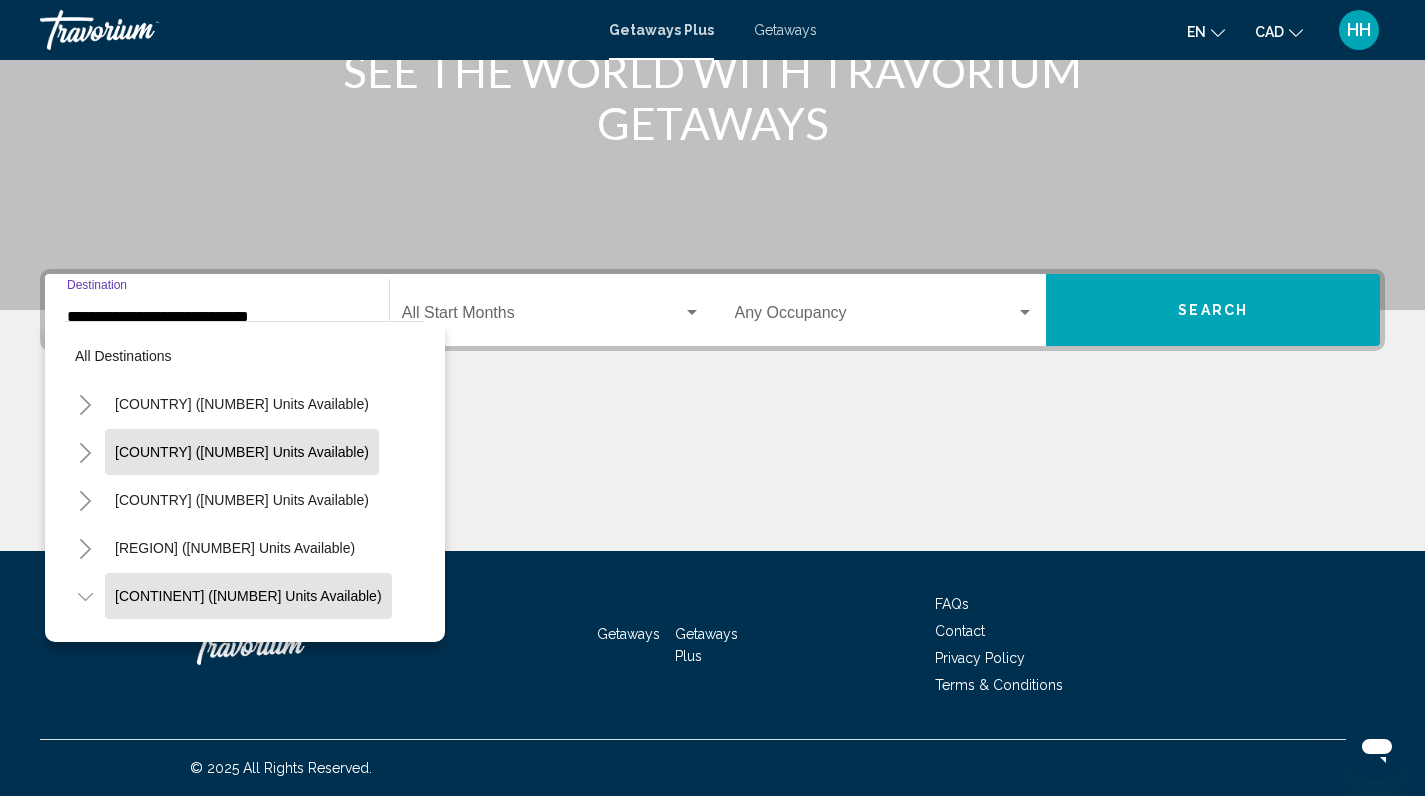 click on "[COUNTRY] ([NUMBER] units available)" at bounding box center (242, 404) 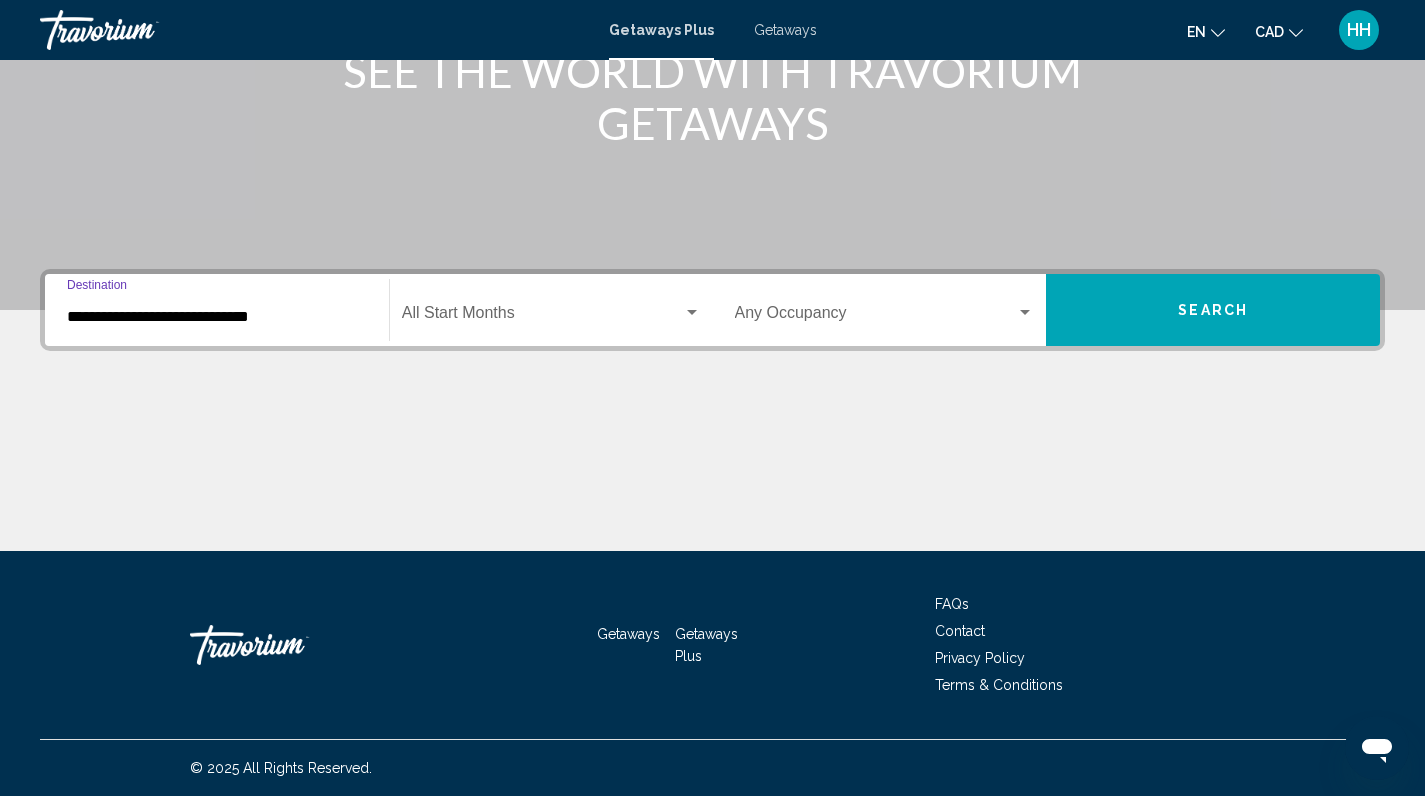 click at bounding box center (542, 317) 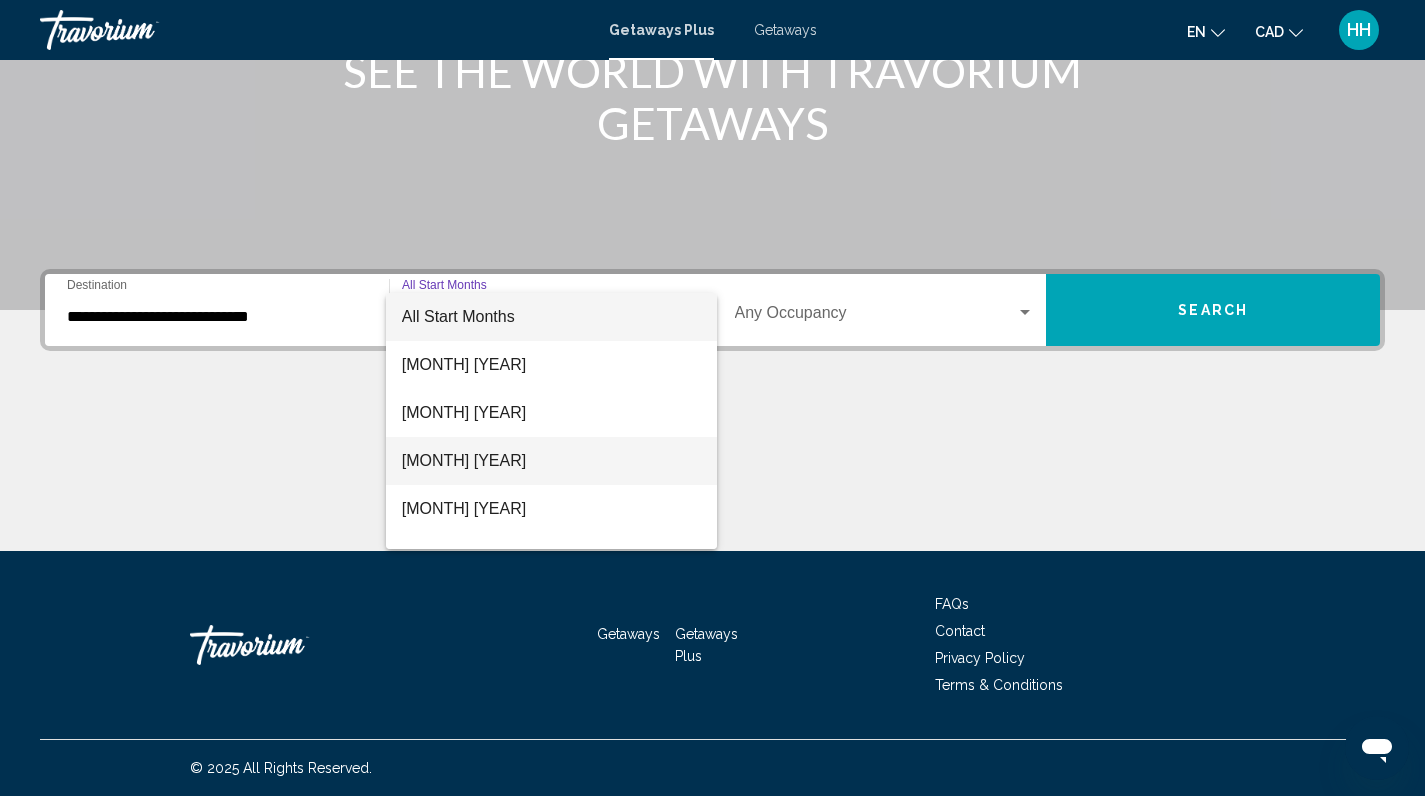 click on "[MONTH] [YEAR]" at bounding box center (551, 461) 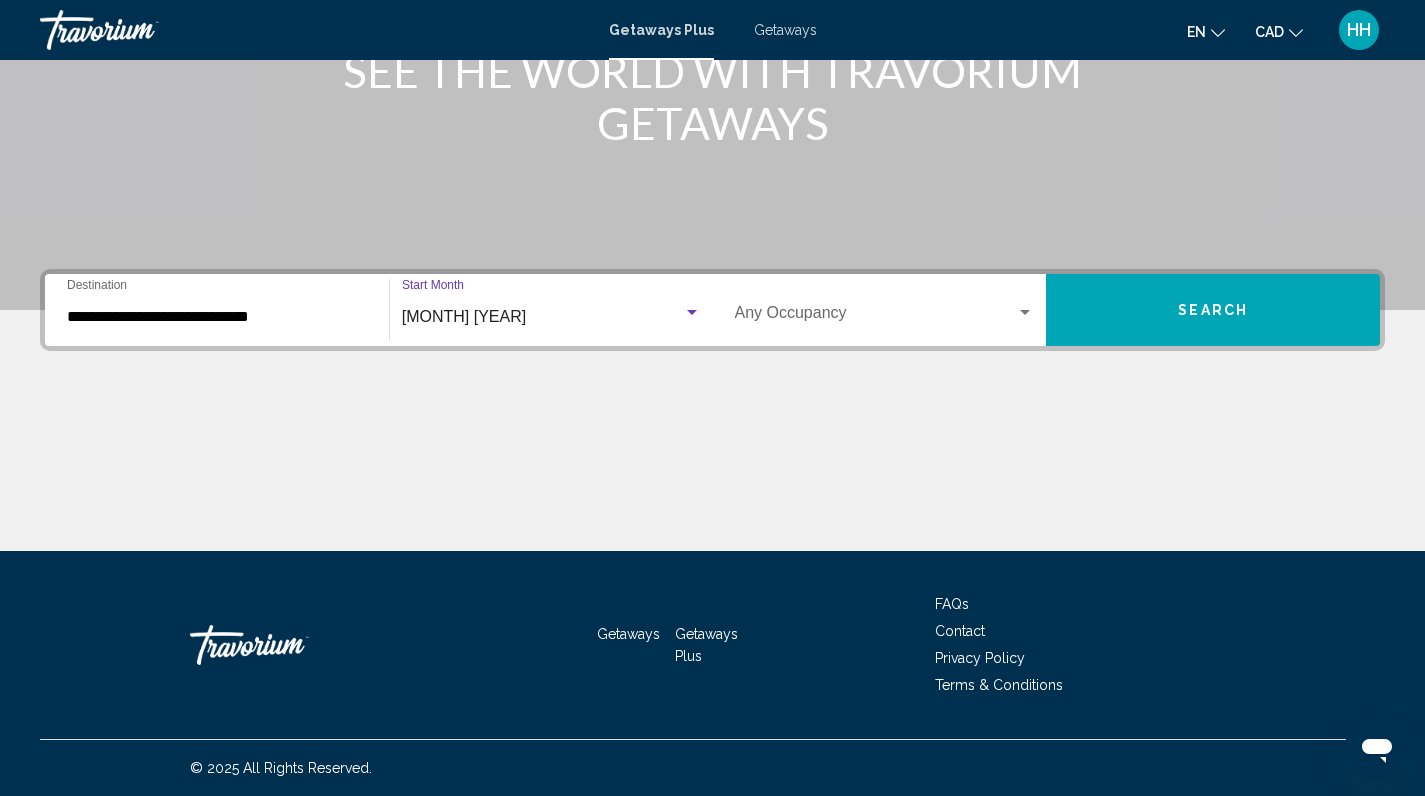 click on "Search" at bounding box center (1213, 310) 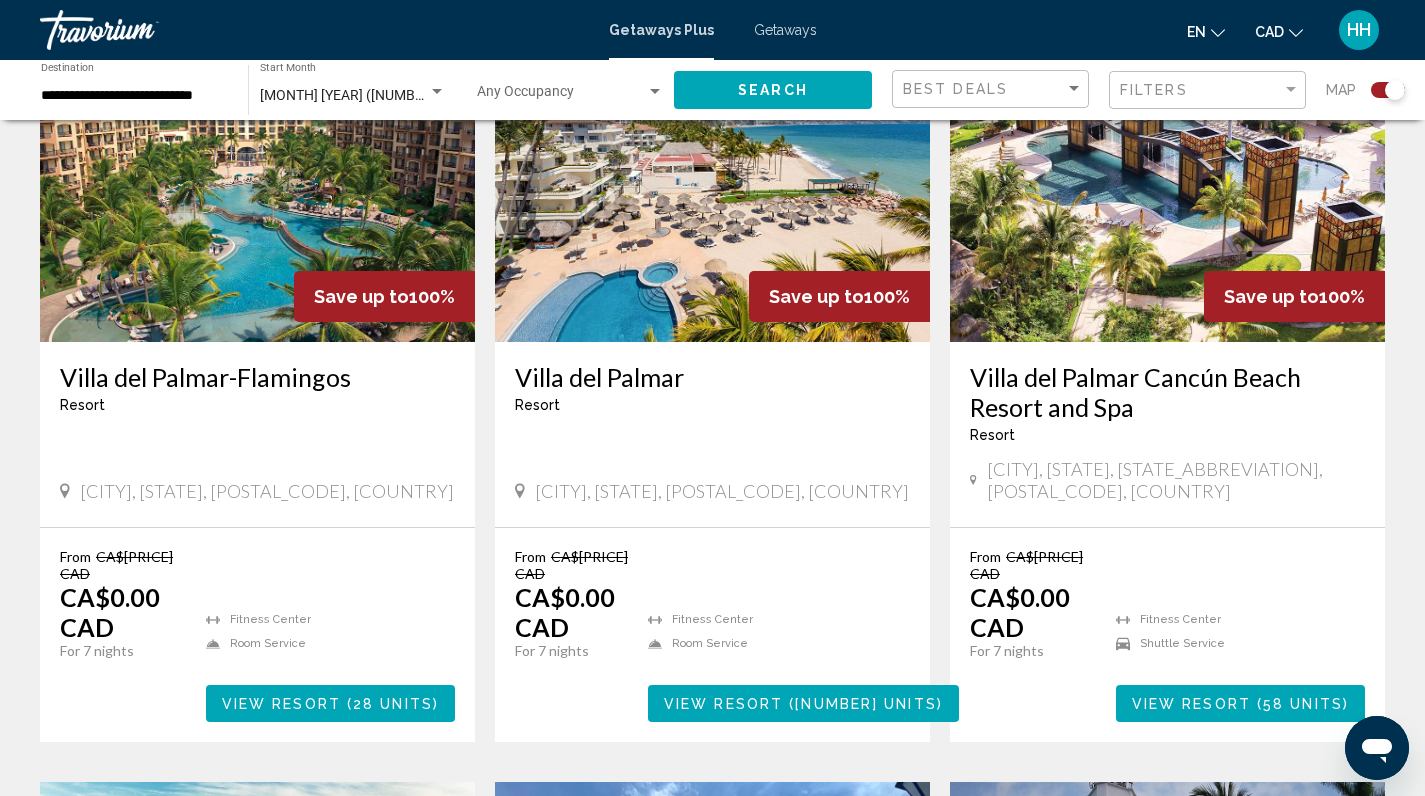 scroll, scrollTop: 1531, scrollLeft: 0, axis: vertical 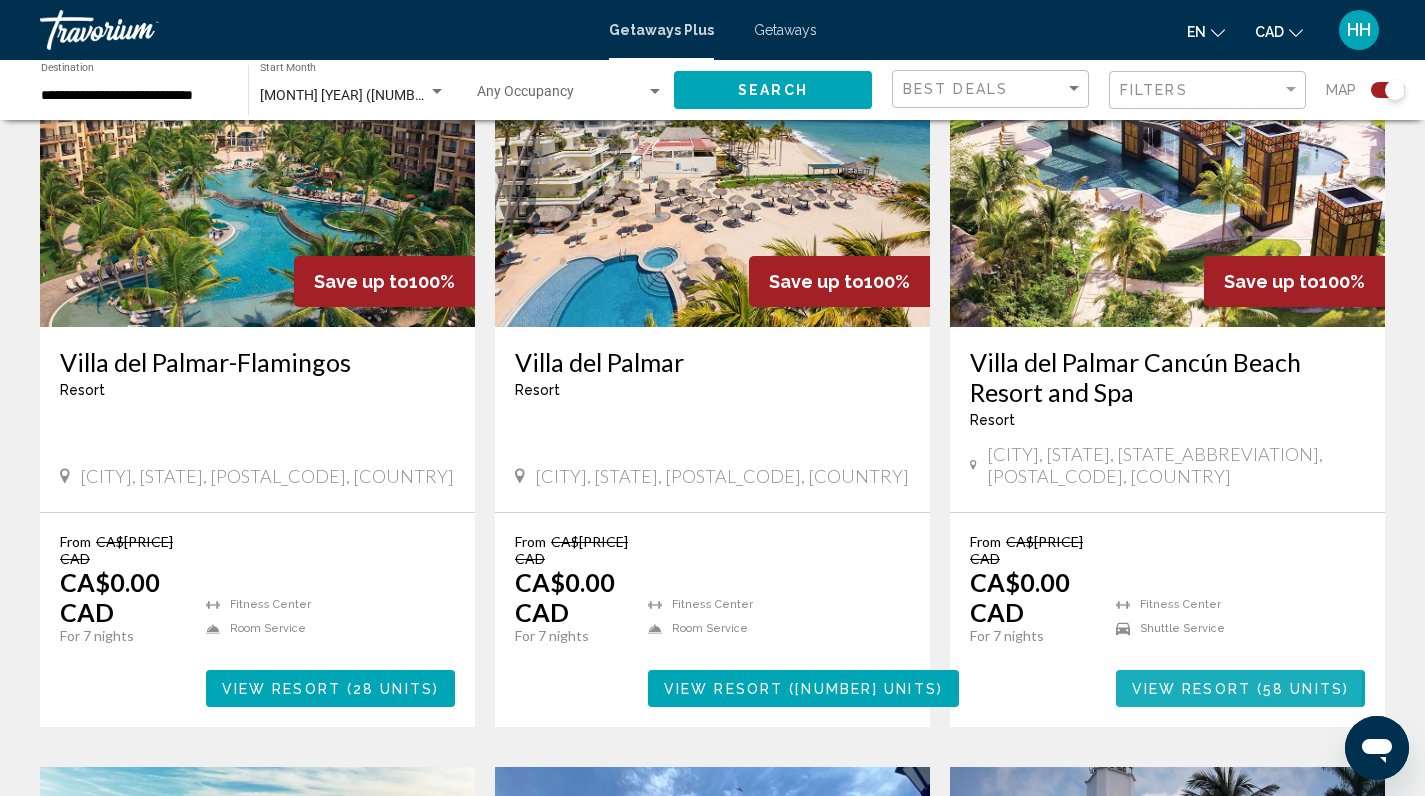 click on "View Resort" at bounding box center [1191, 689] 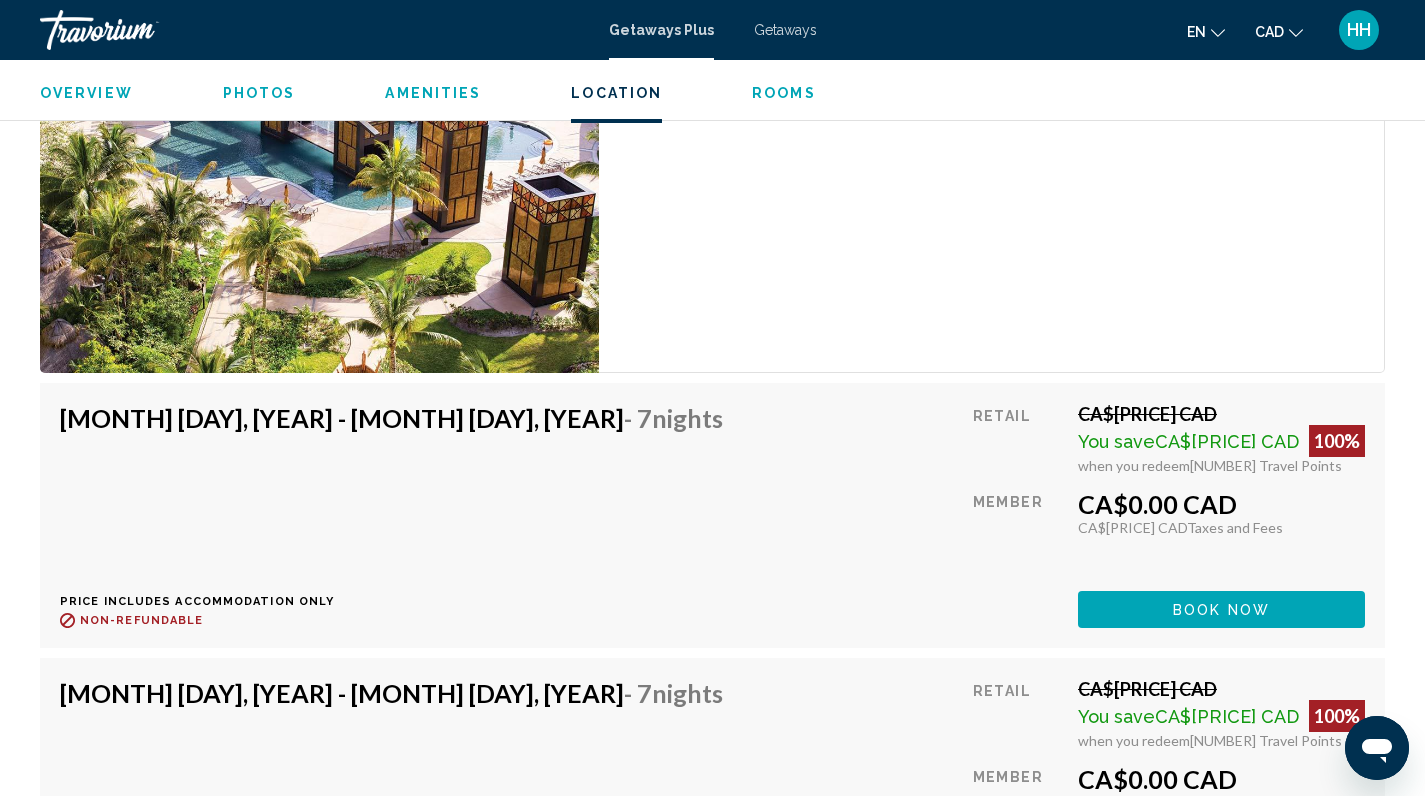 scroll, scrollTop: 3020, scrollLeft: 0, axis: vertical 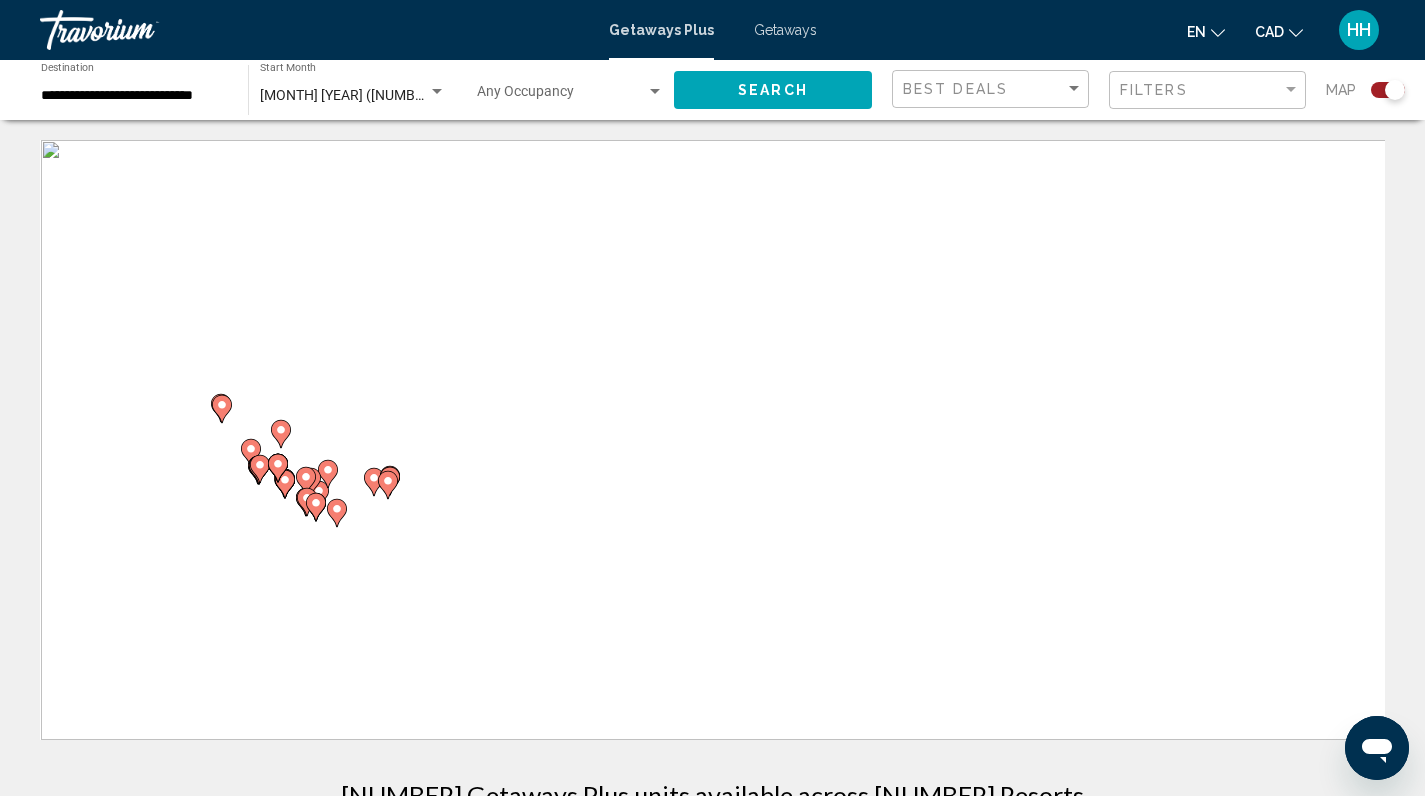click at bounding box center (437, 92) 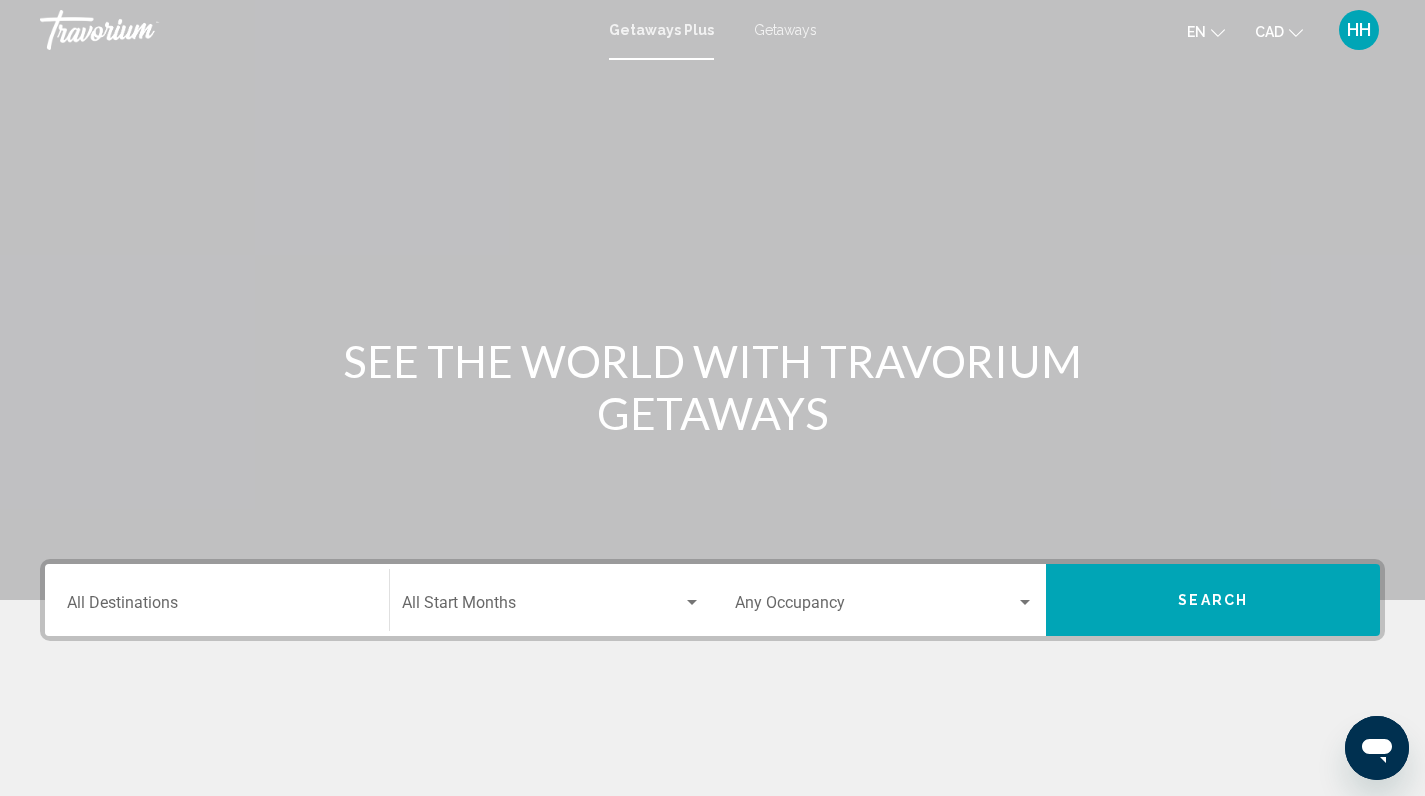 click on "Destination All Destinations" at bounding box center (217, 607) 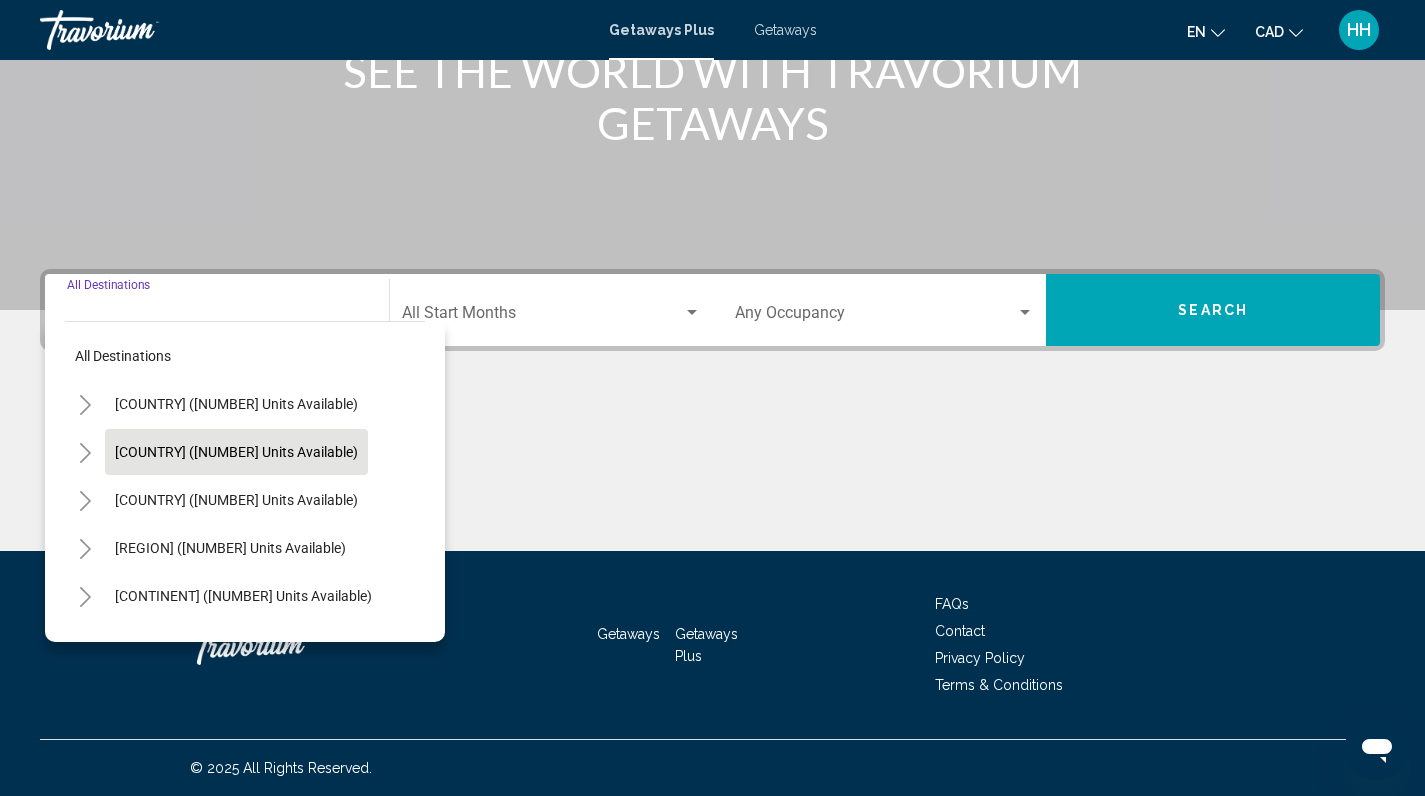 click on "[COUNTRY] ([NUMBER] units available)" at bounding box center (236, 404) 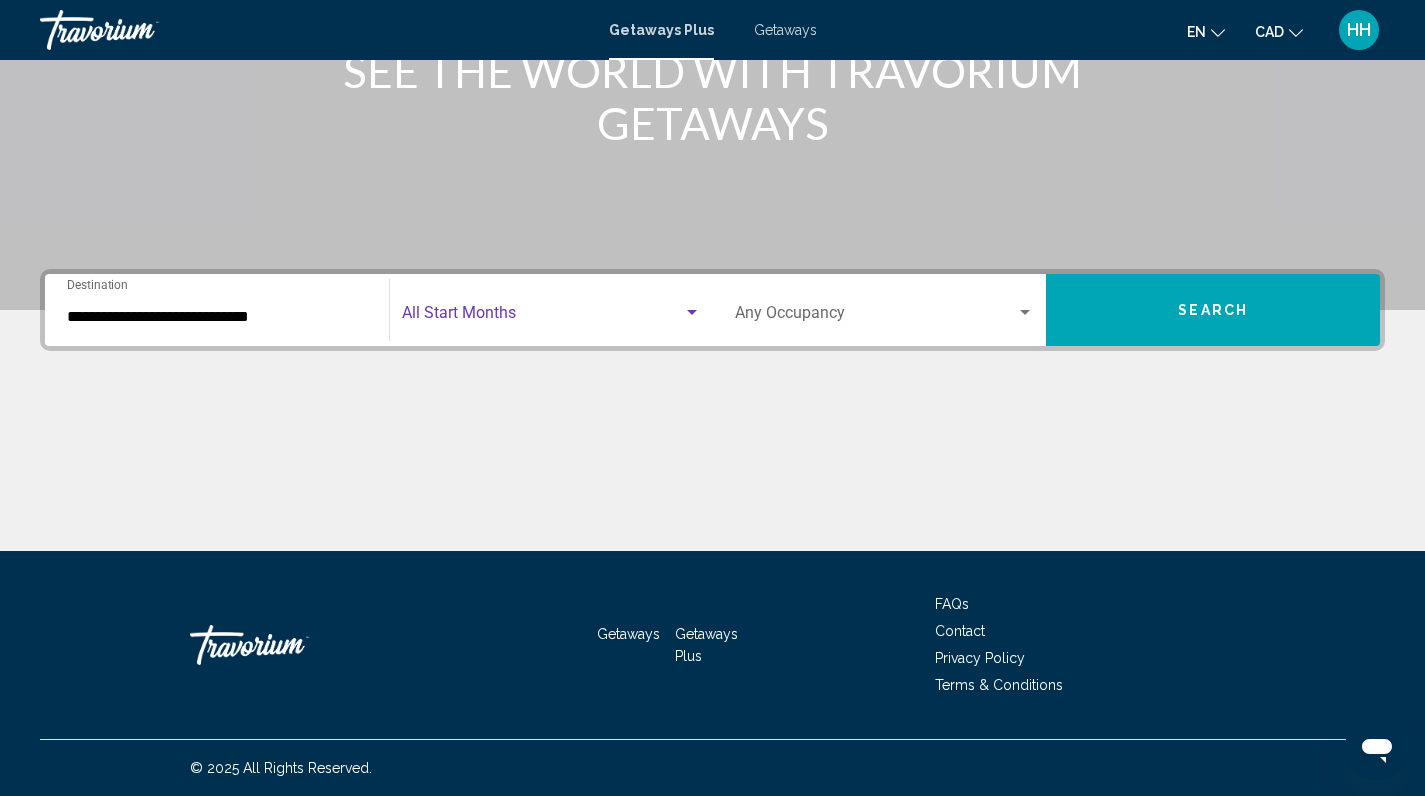 click at bounding box center (542, 317) 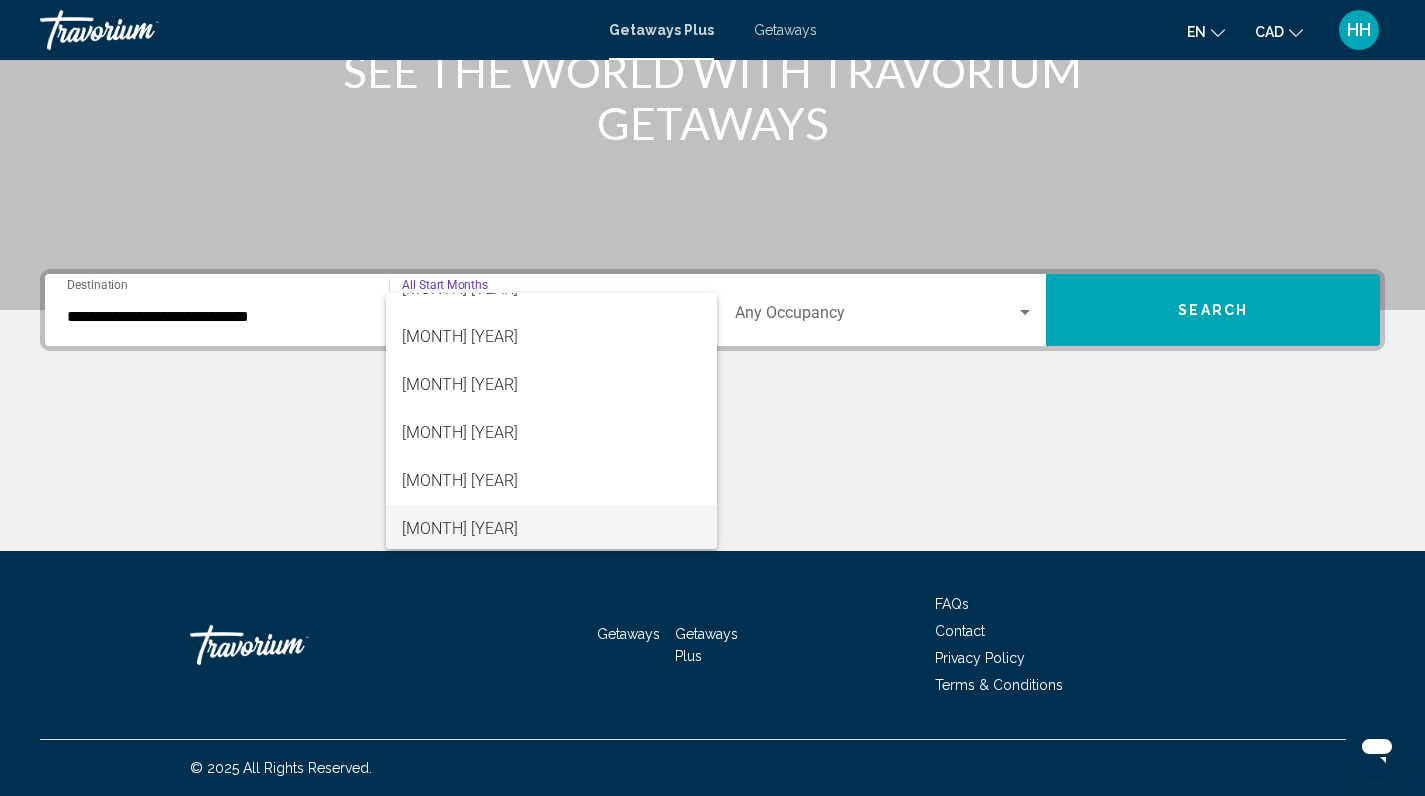 scroll, scrollTop: 125, scrollLeft: 0, axis: vertical 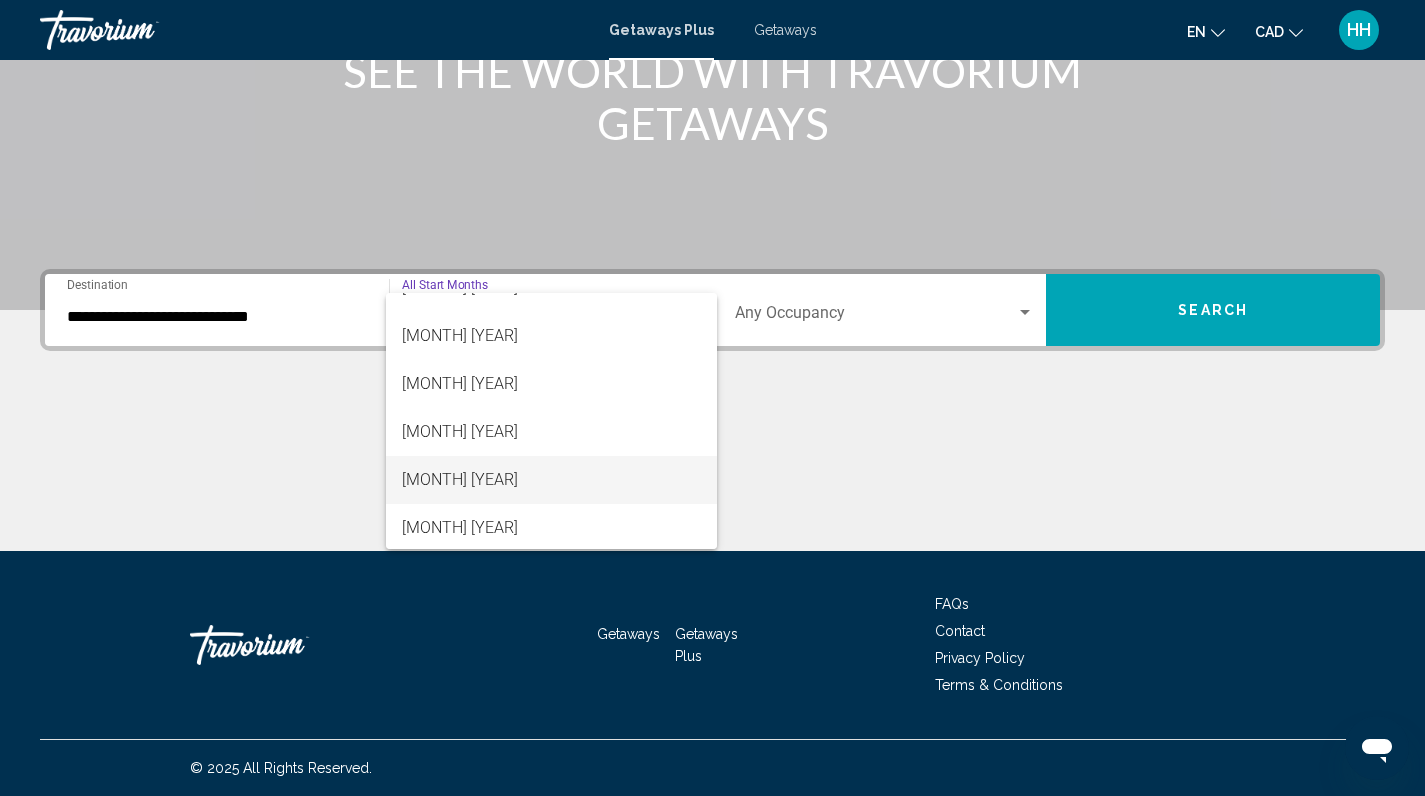 click on "[MONTH] [YEAR]" at bounding box center (551, 480) 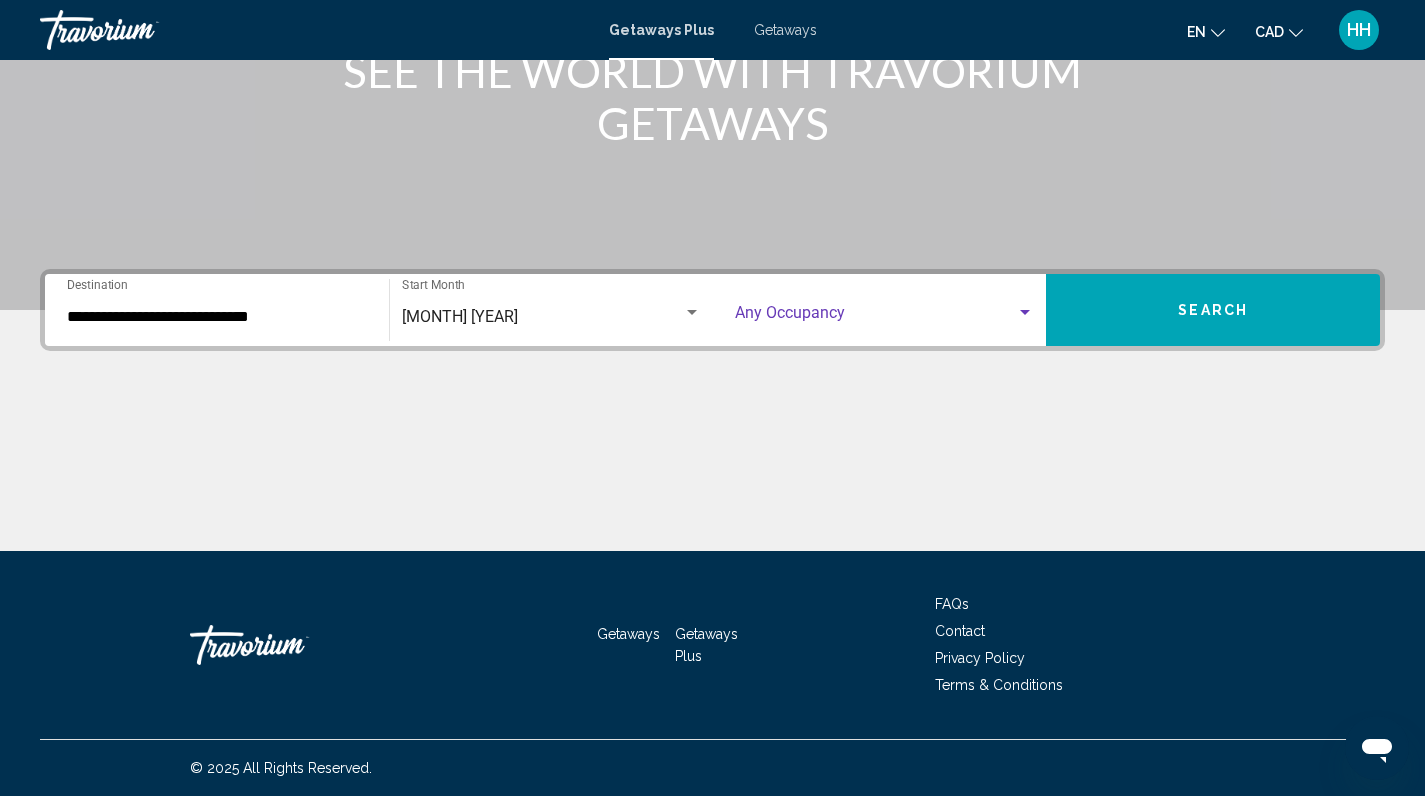 click at bounding box center (1025, 313) 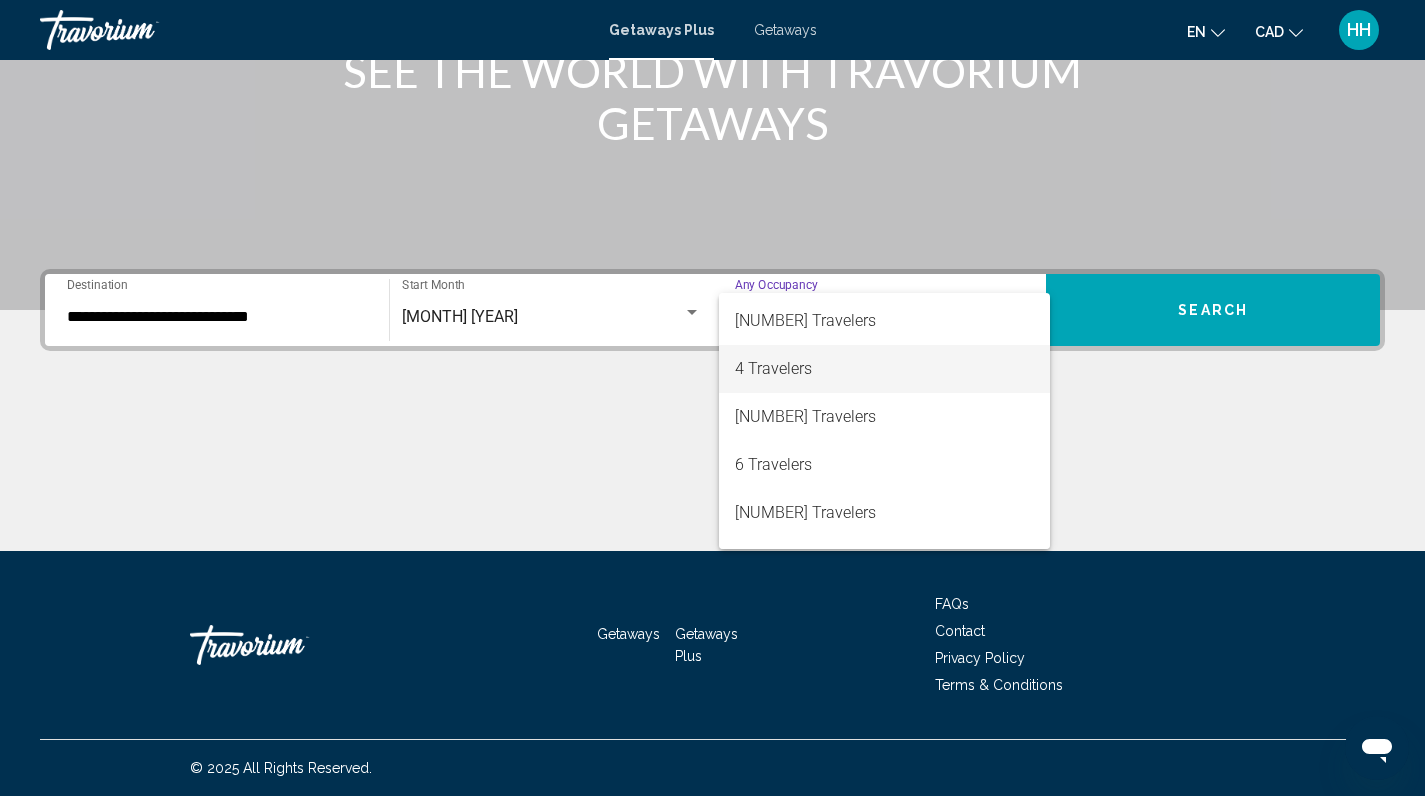 scroll, scrollTop: 96, scrollLeft: 0, axis: vertical 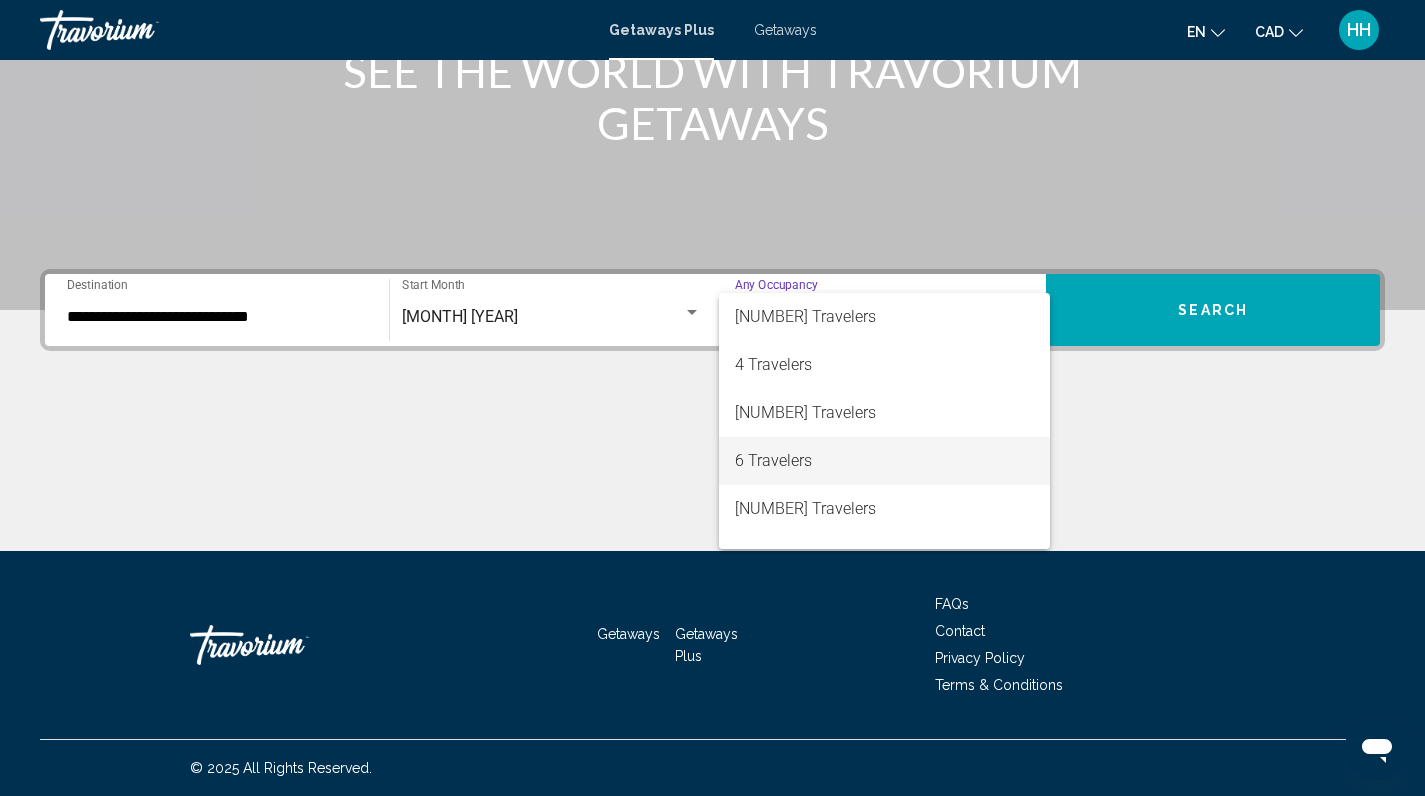 click on "6 Travelers" at bounding box center [885, 461] 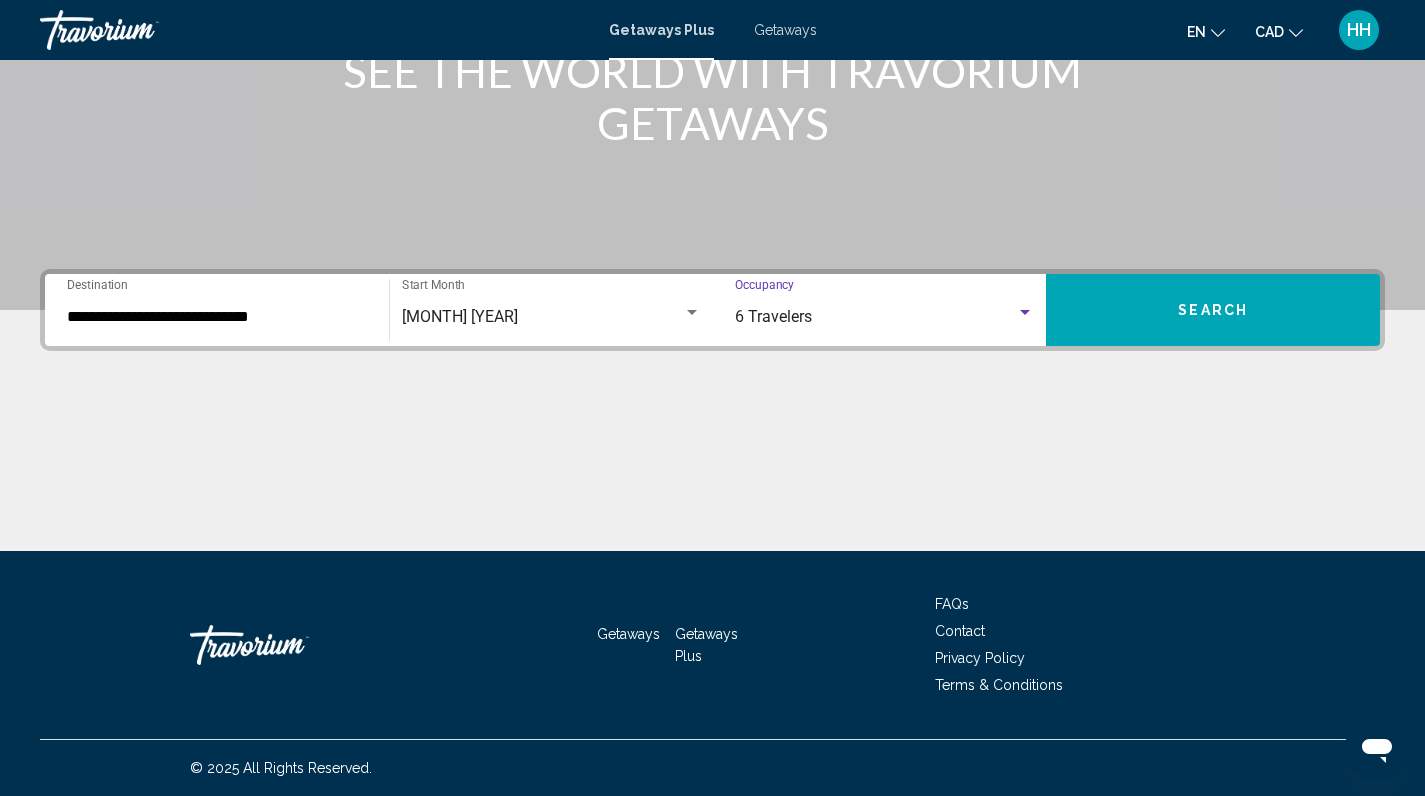 click on "Search" at bounding box center (1213, 310) 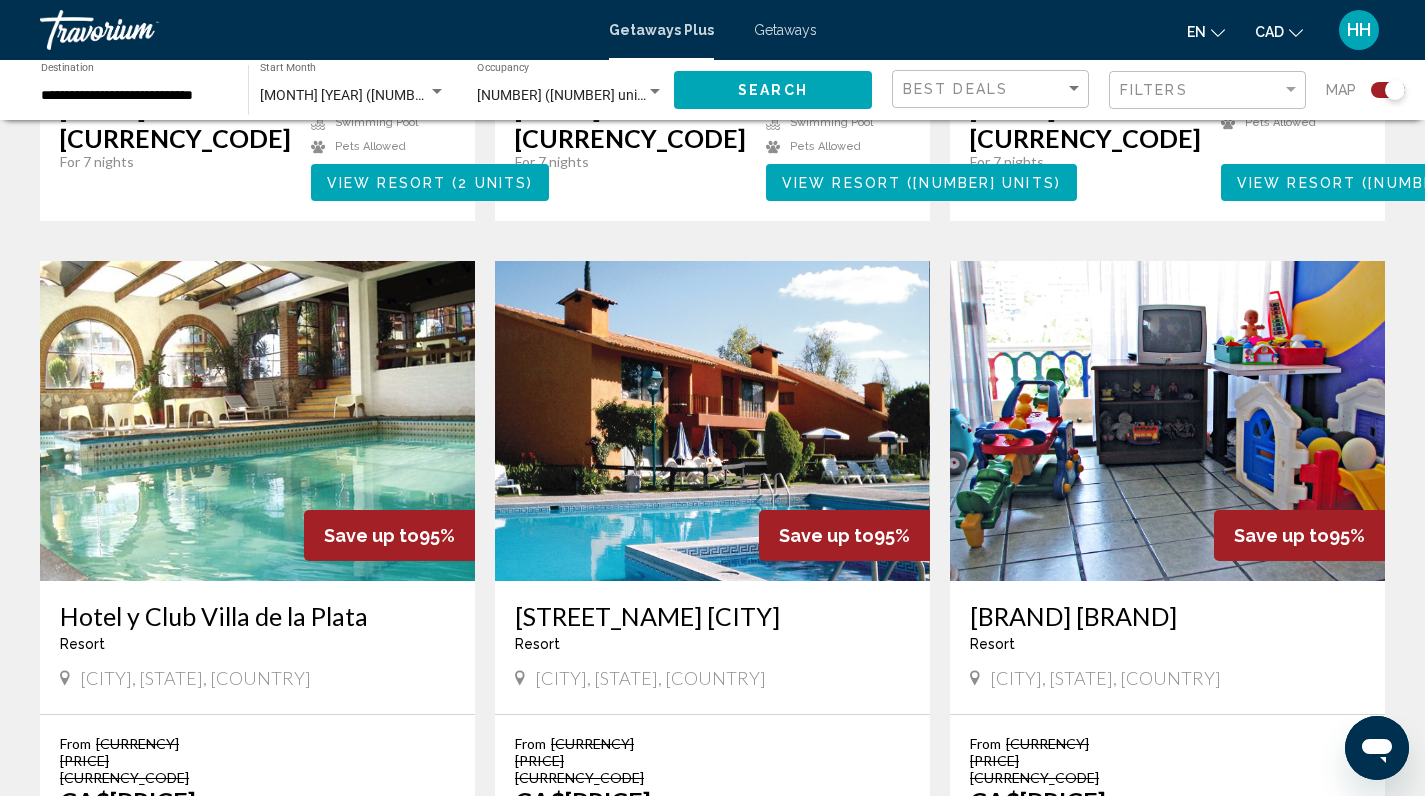 scroll, scrollTop: 1324, scrollLeft: 0, axis: vertical 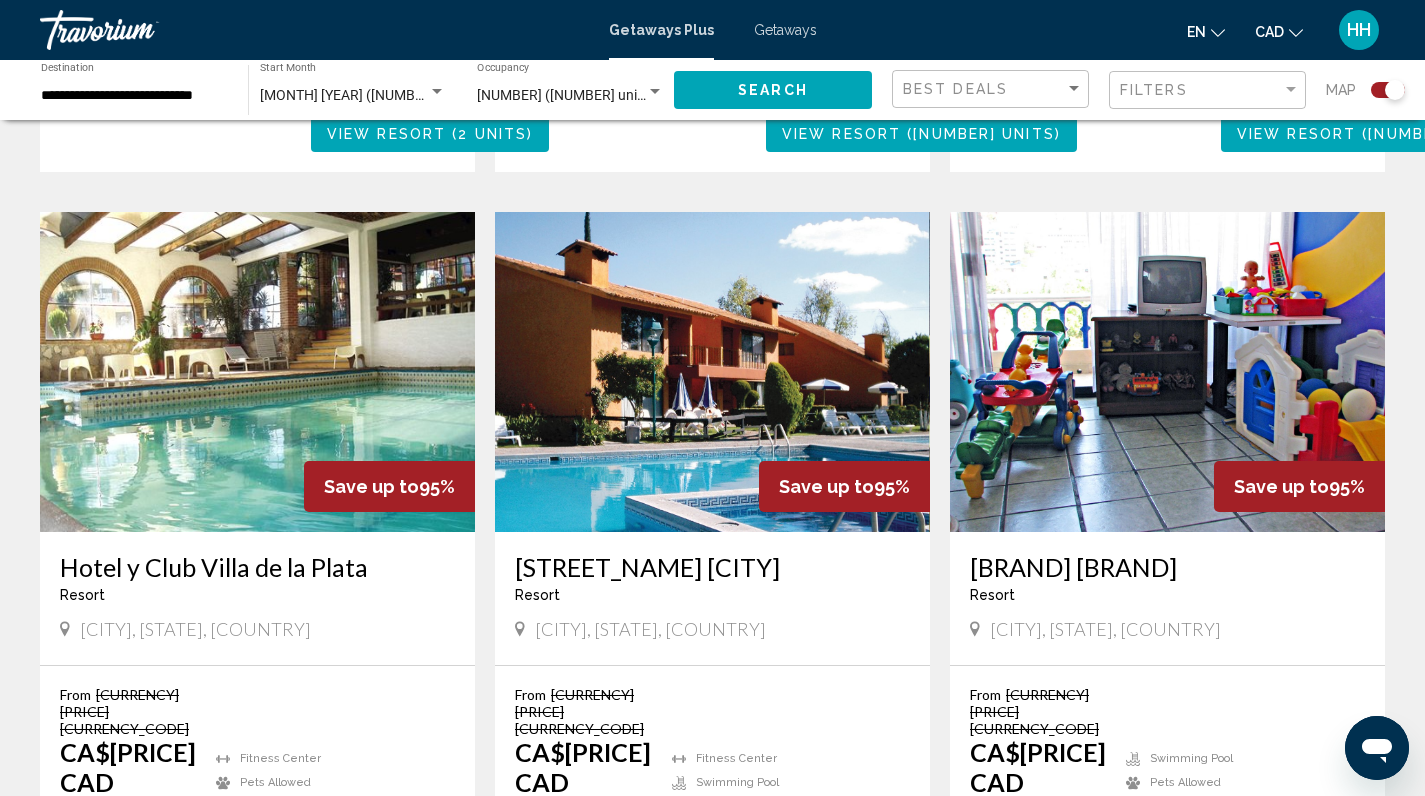 click at bounding box center [257, 372] 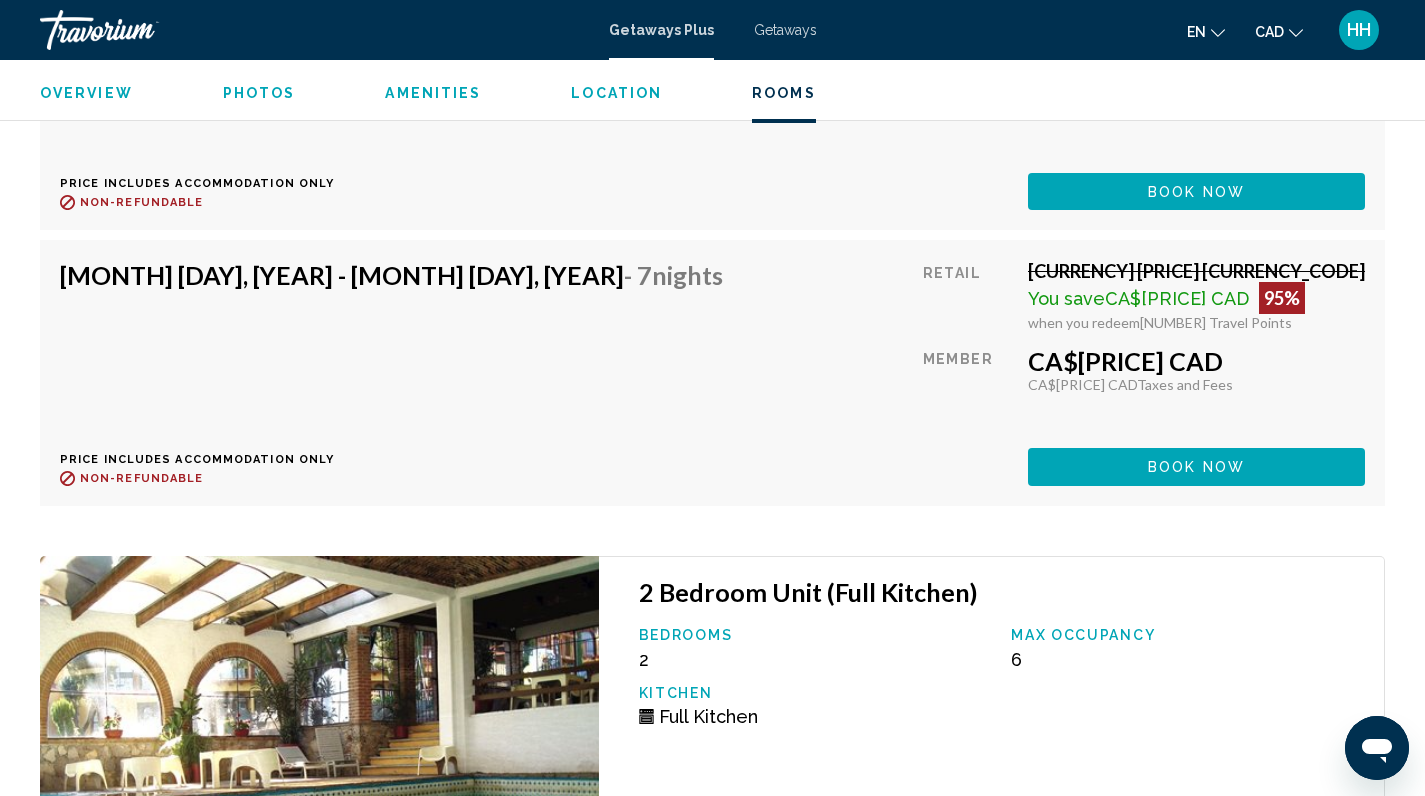 scroll, scrollTop: 4383, scrollLeft: 0, axis: vertical 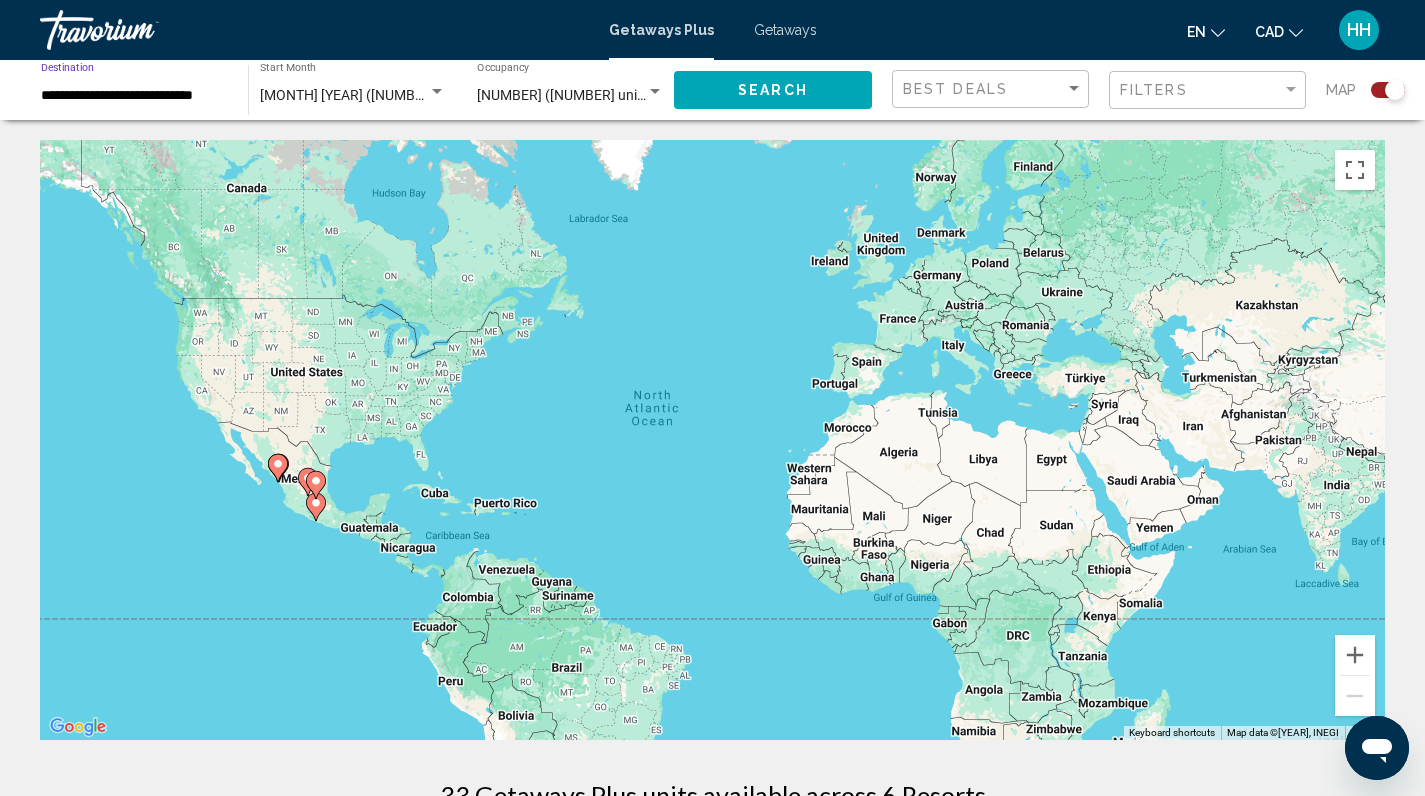 click on "**********" at bounding box center (134, 96) 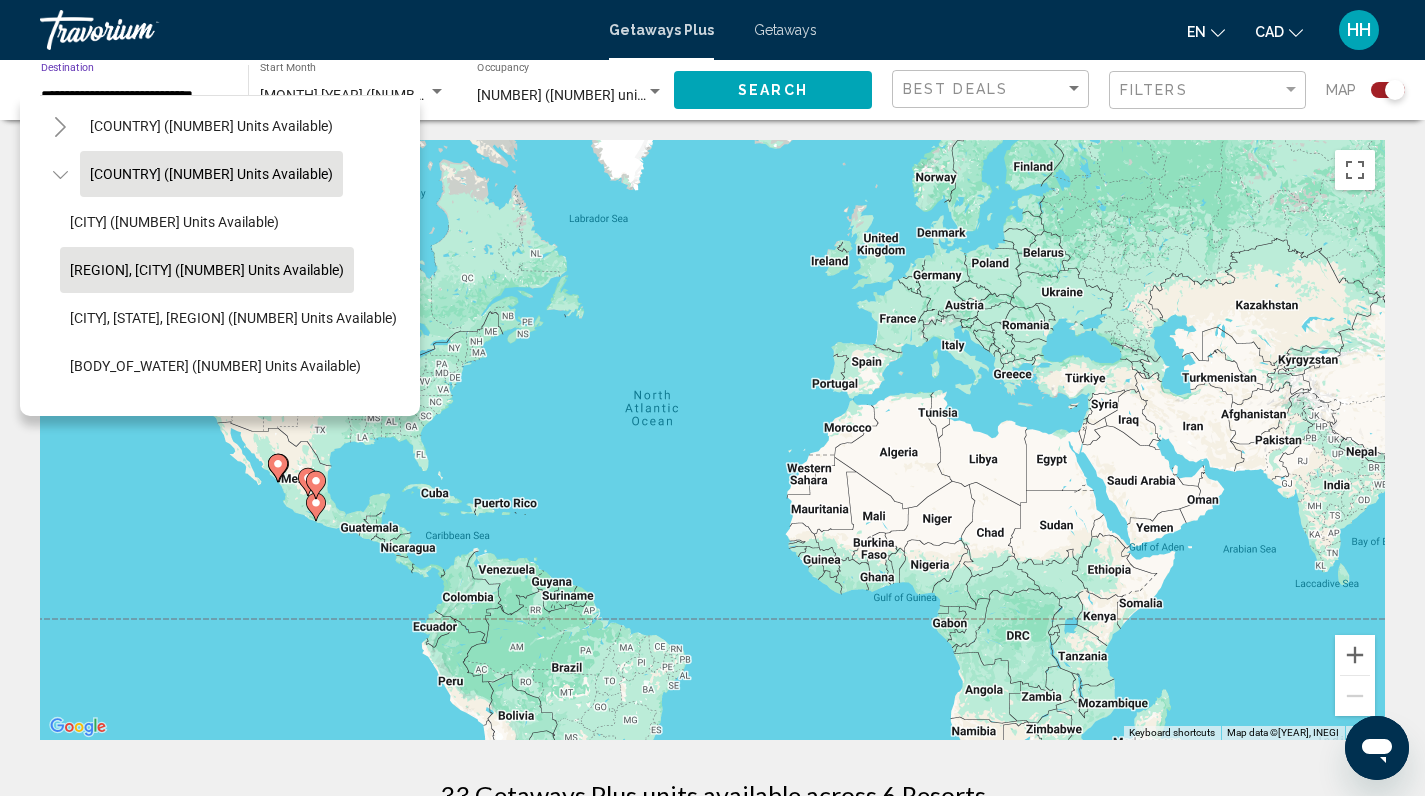 scroll, scrollTop: 53, scrollLeft: 0, axis: vertical 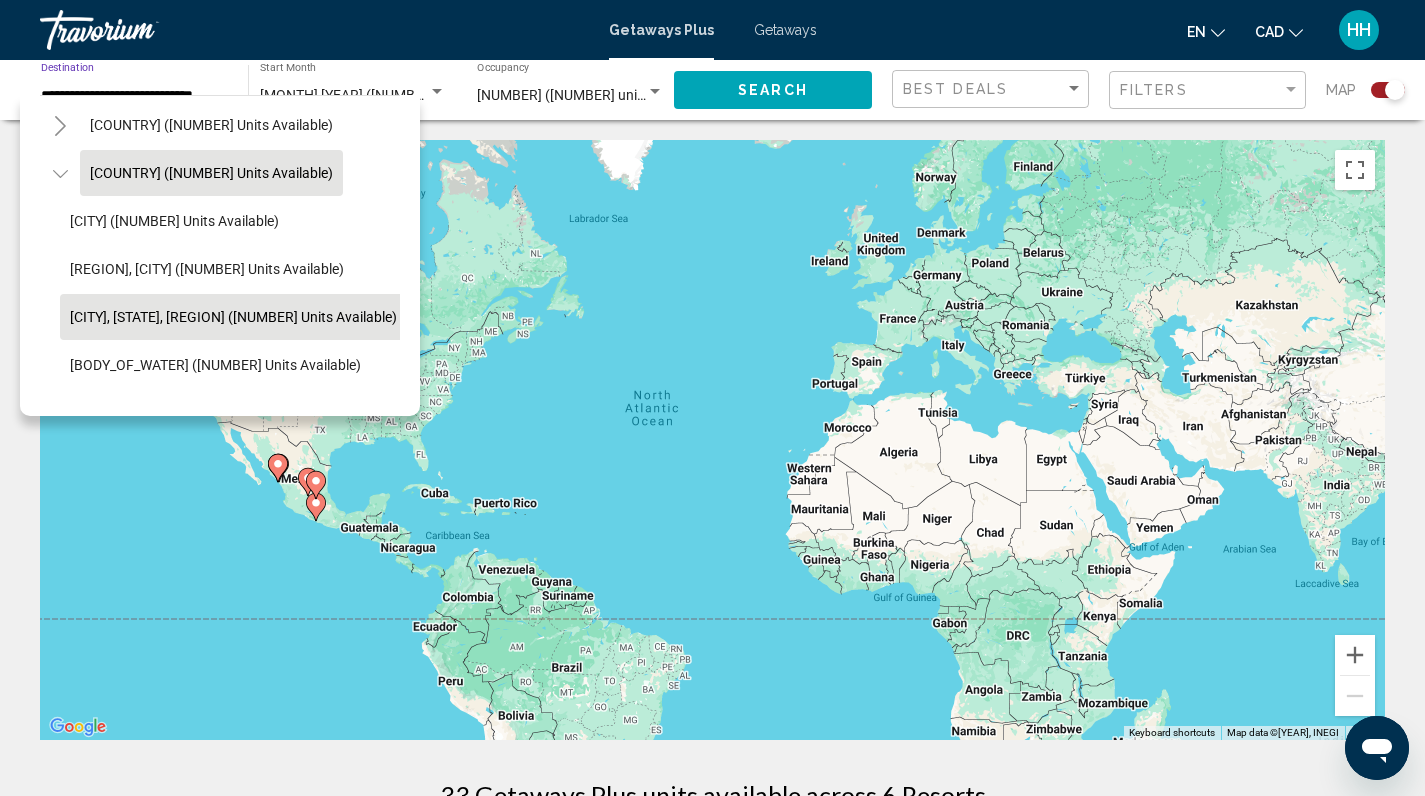 click on "[CITY], [STATE], [REGION] ([NUMBER] units available)" at bounding box center [174, 221] 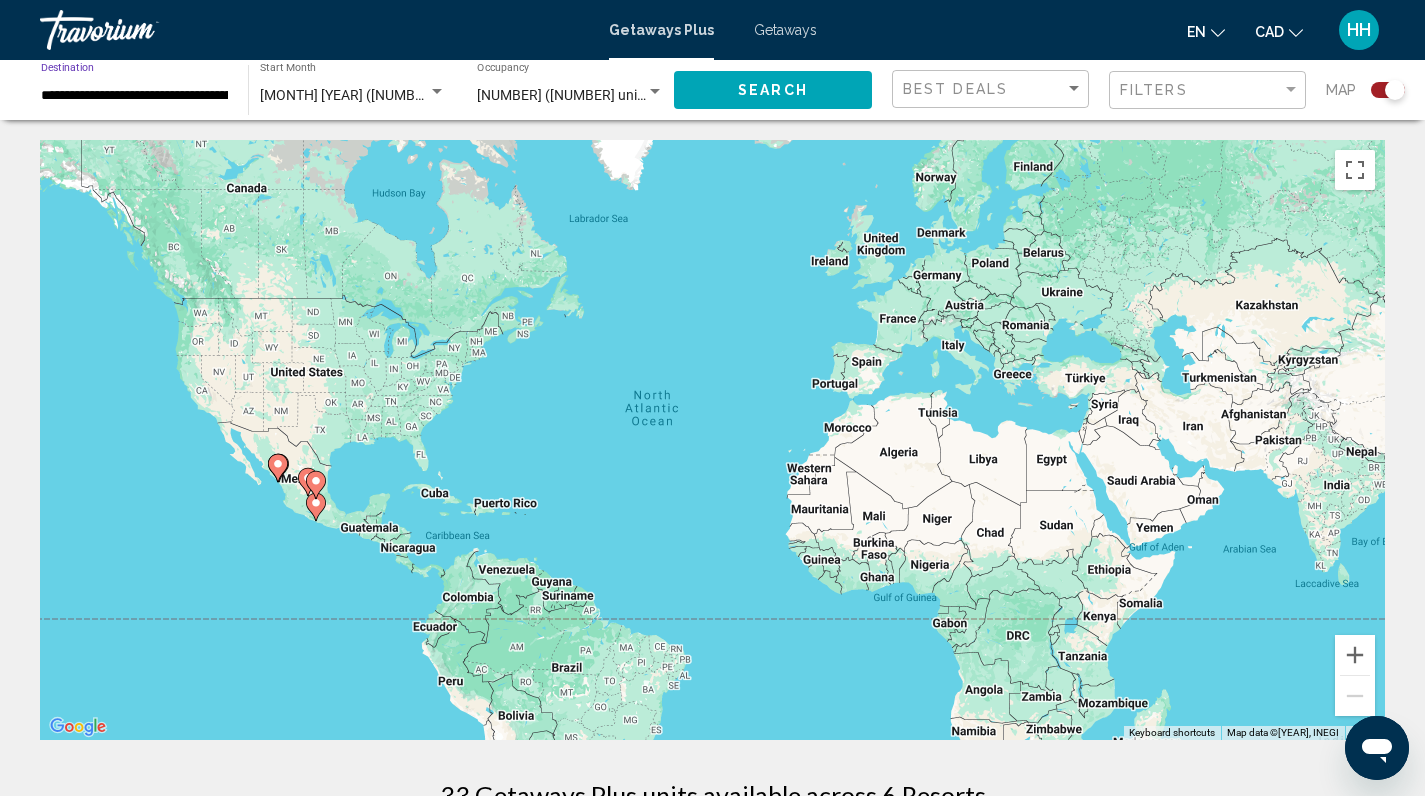 click on "Search" at bounding box center [773, 91] 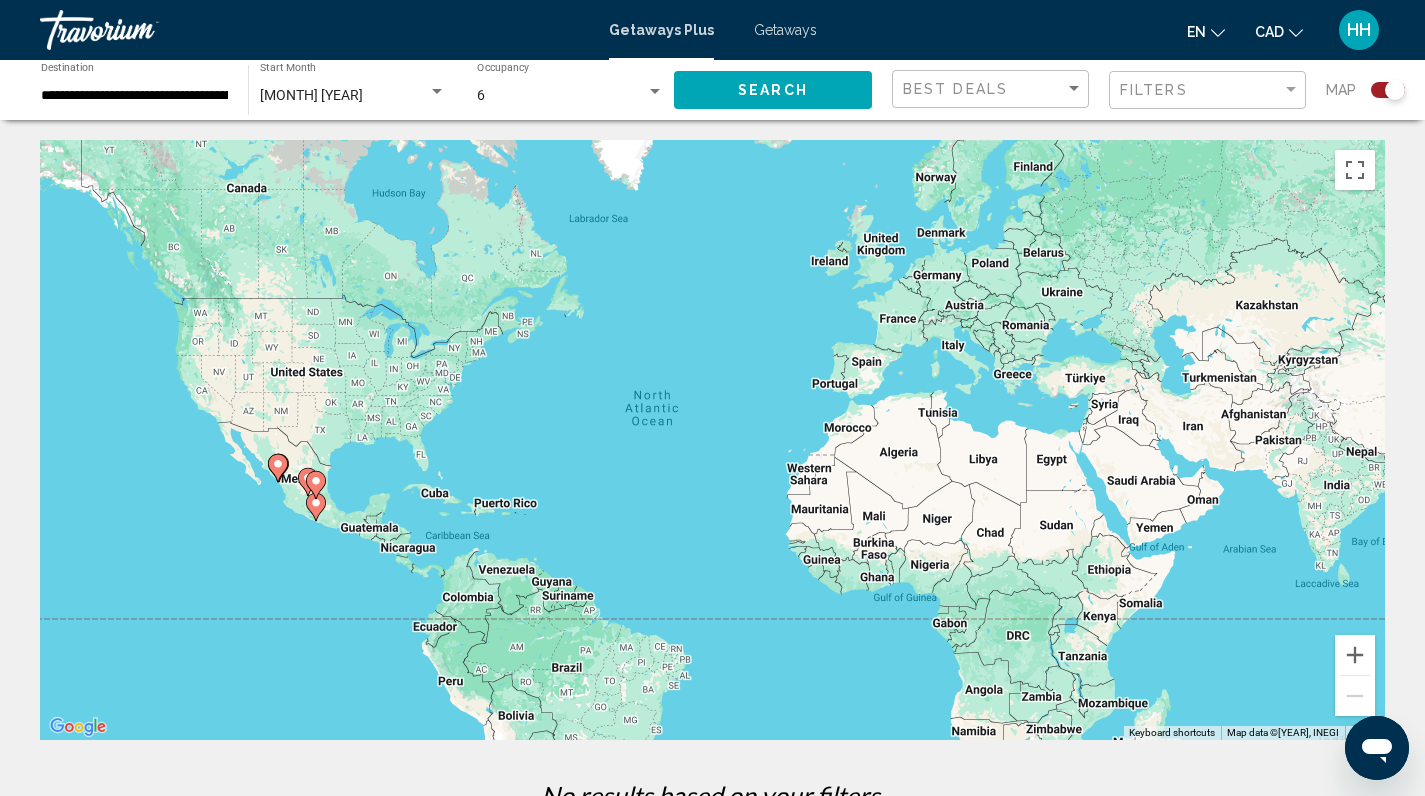 scroll, scrollTop: 0, scrollLeft: 0, axis: both 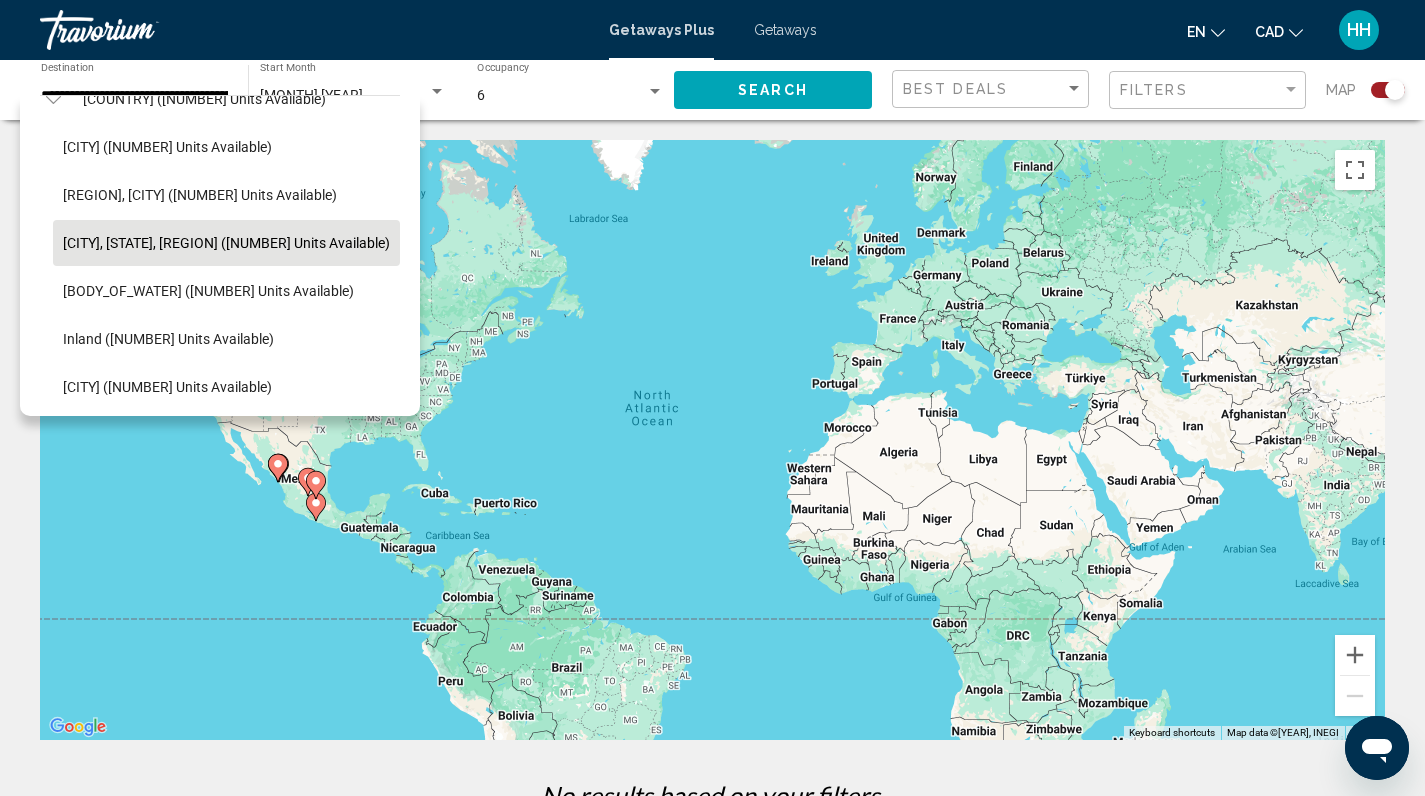 click on "[MONTH] [YEAR] Start Month All Start Months" at bounding box center (353, 90) 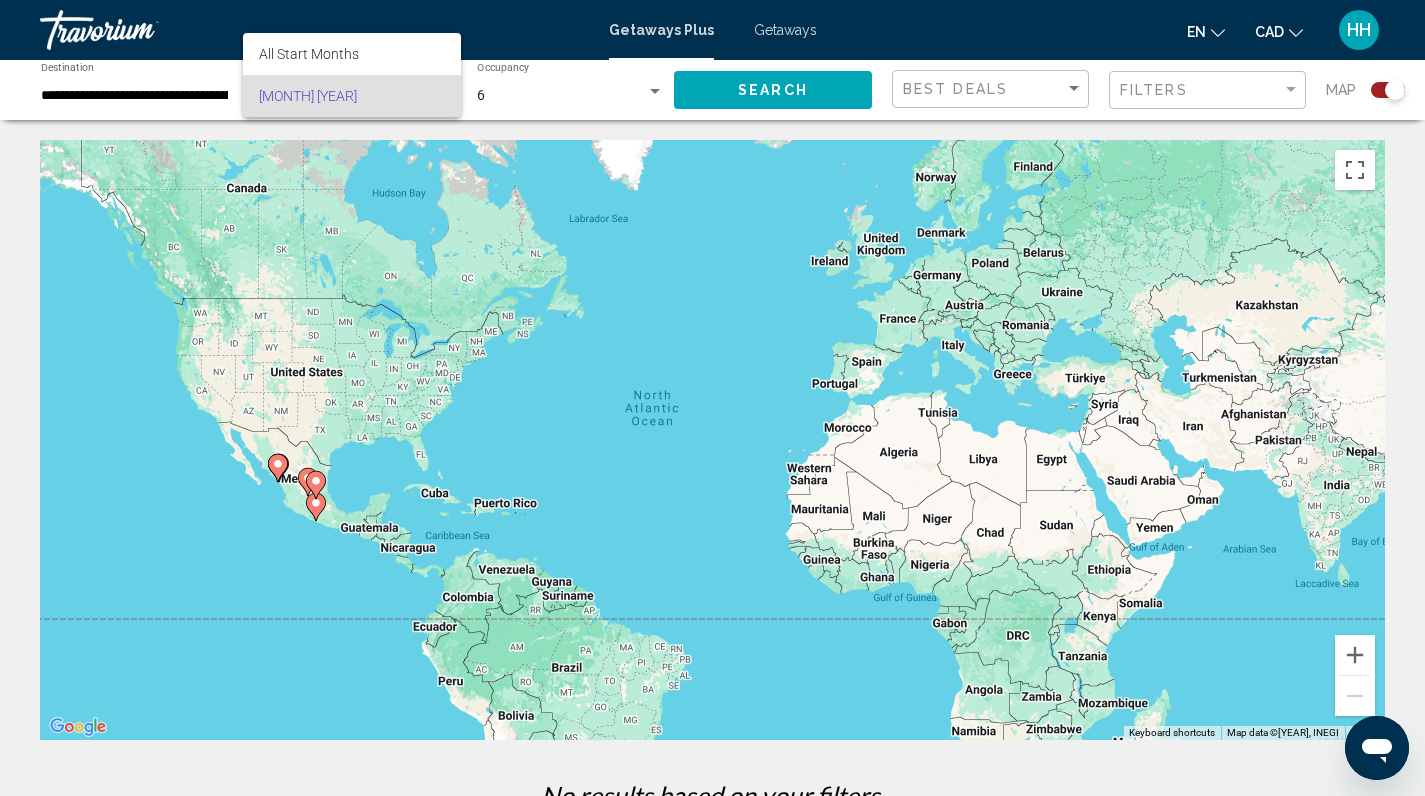 click at bounding box center (712, 398) 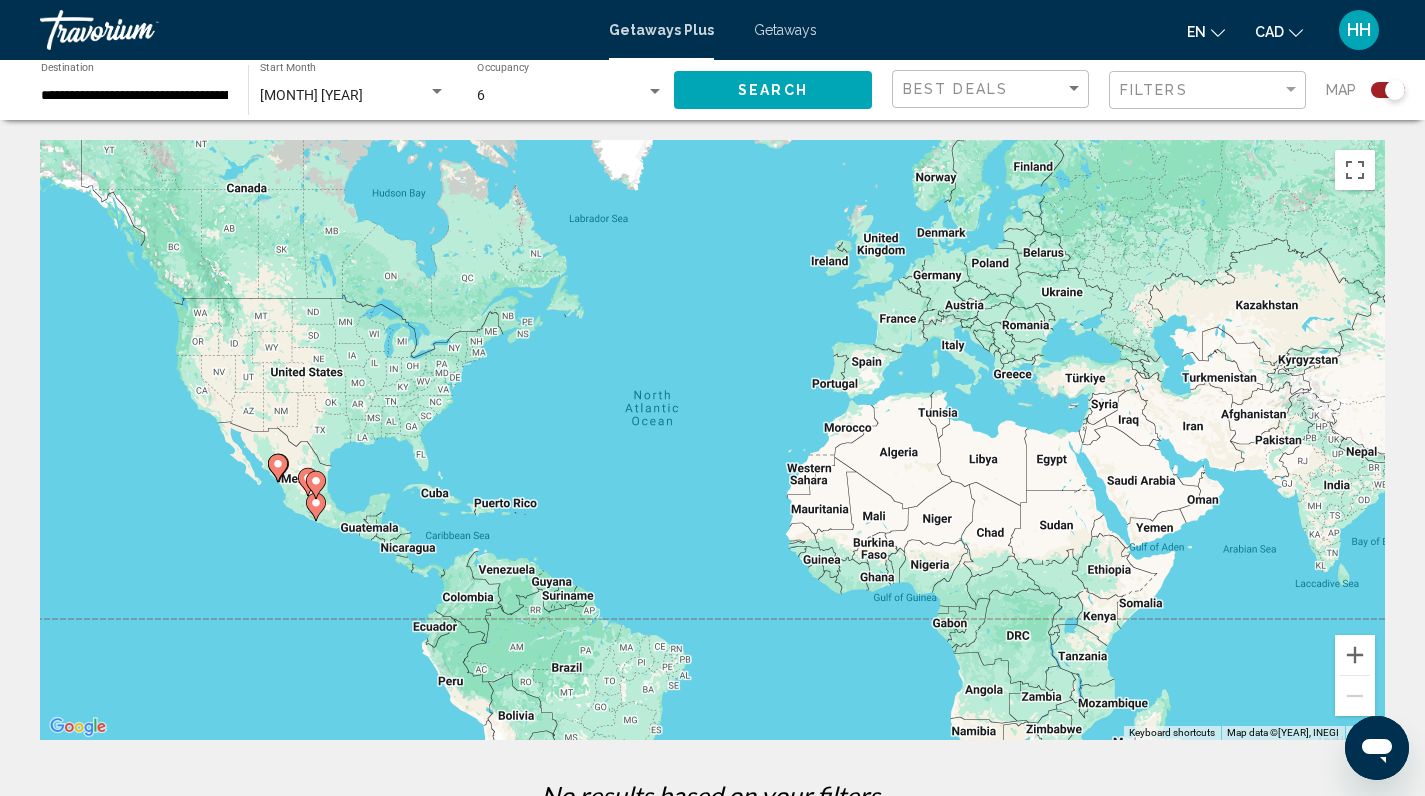 scroll, scrollTop: 4, scrollLeft: 0, axis: vertical 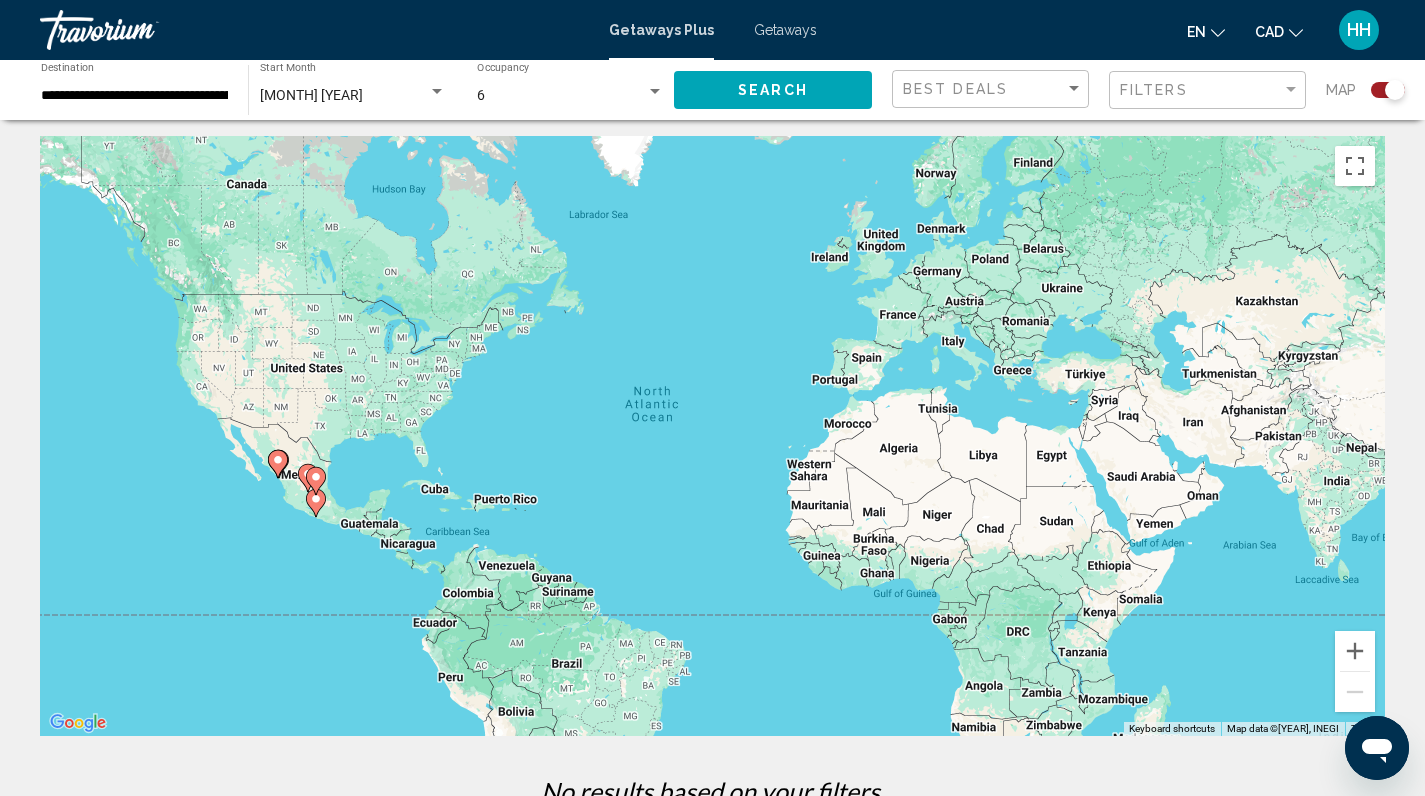 click on "**********" at bounding box center (134, 90) 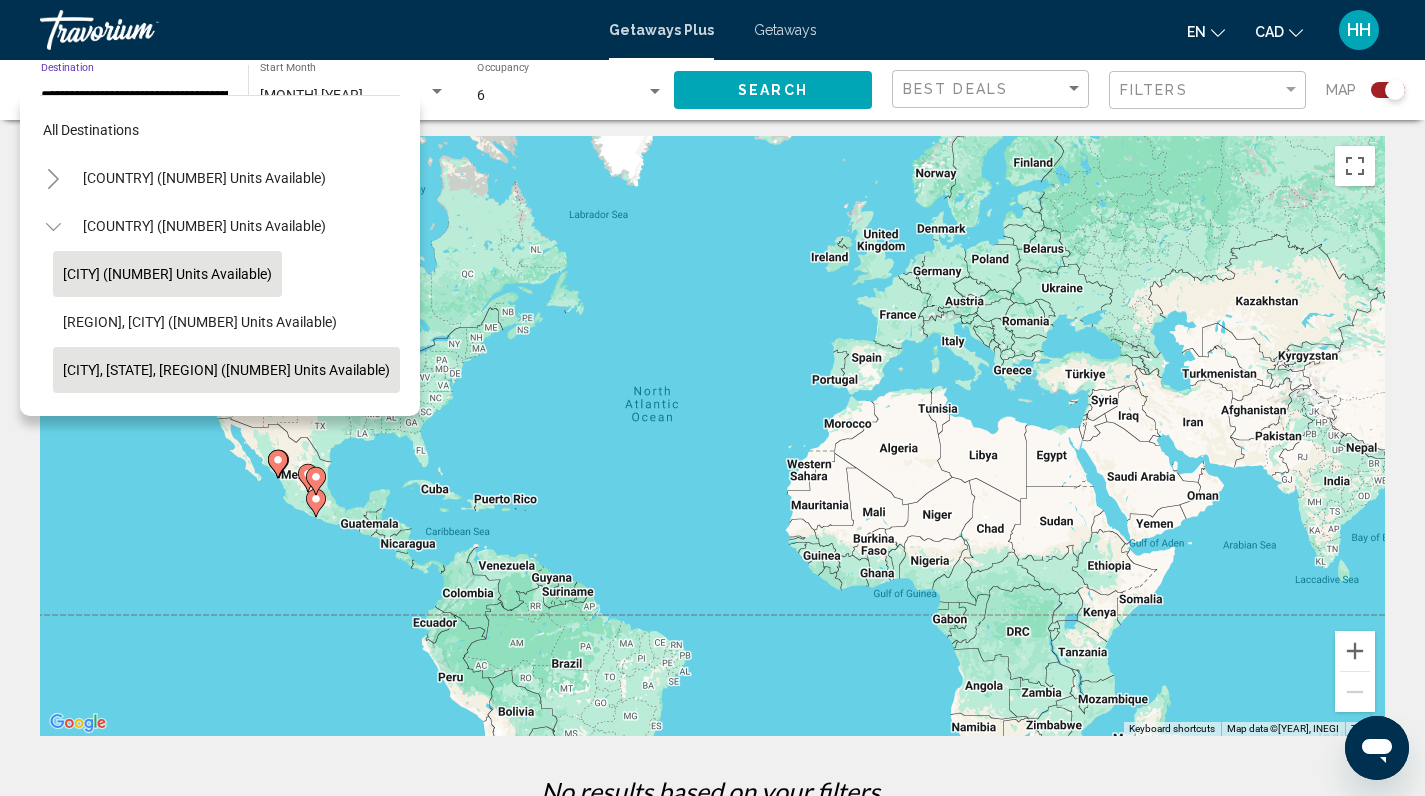 scroll, scrollTop: 0, scrollLeft: 20, axis: horizontal 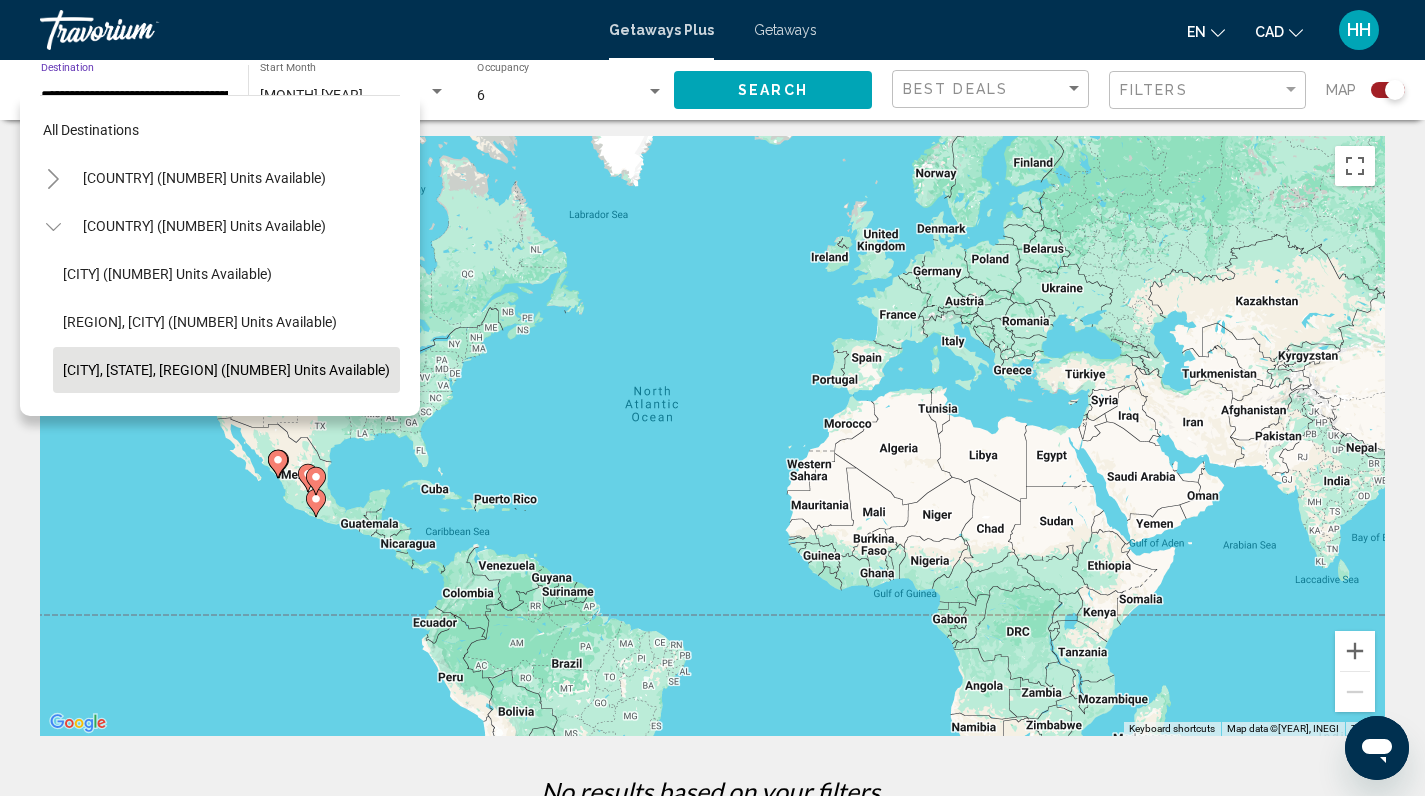 click at bounding box center [53, 179] 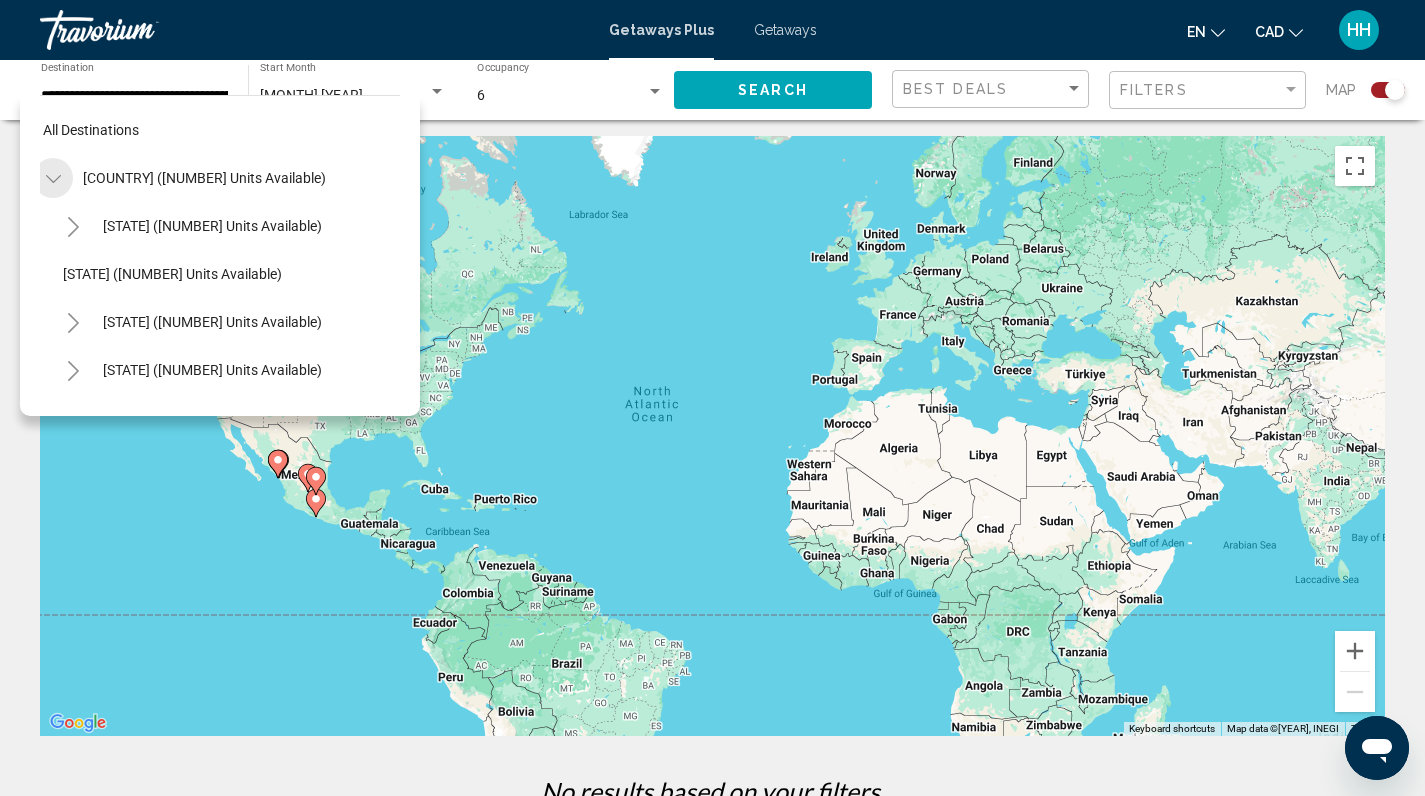 click at bounding box center [53, 179] 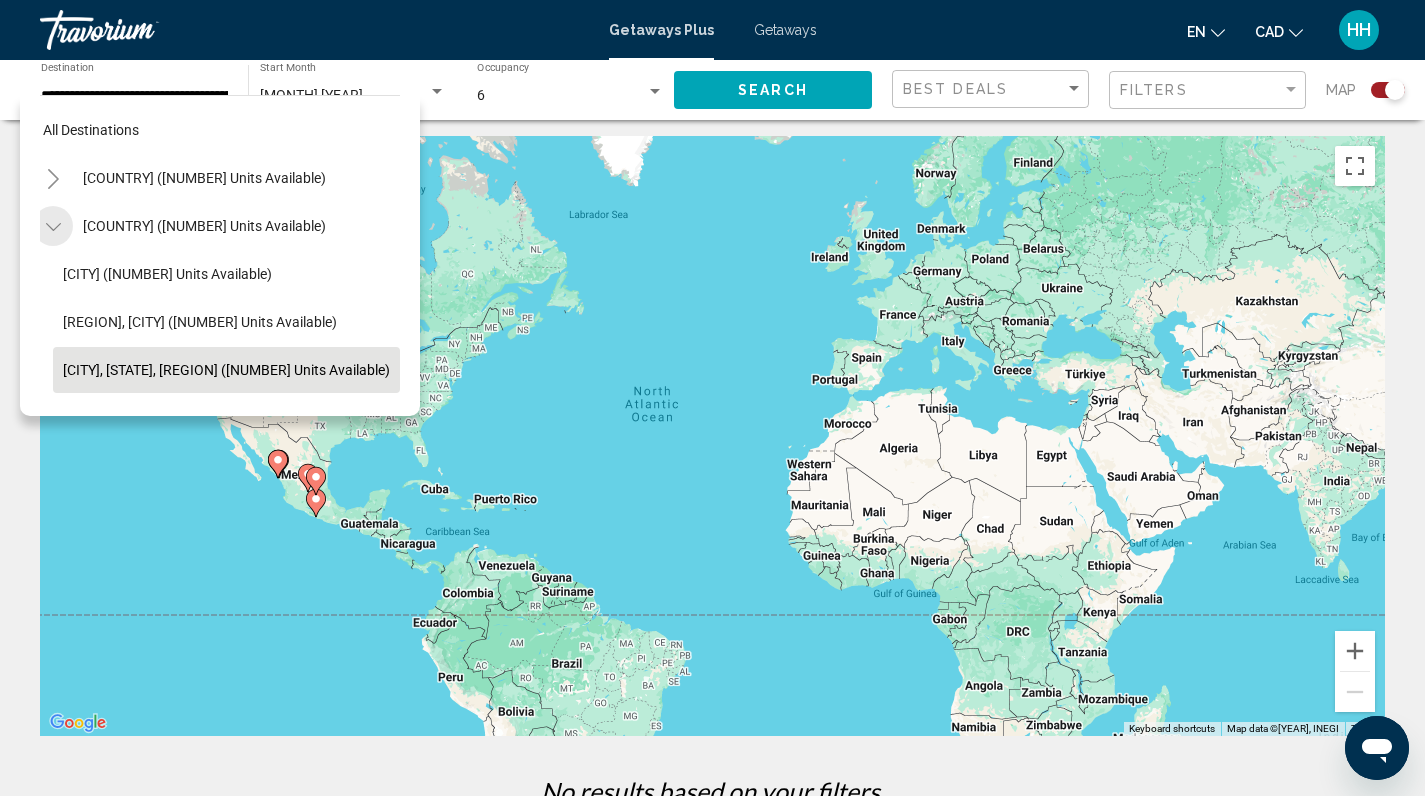 click at bounding box center [52, 227] 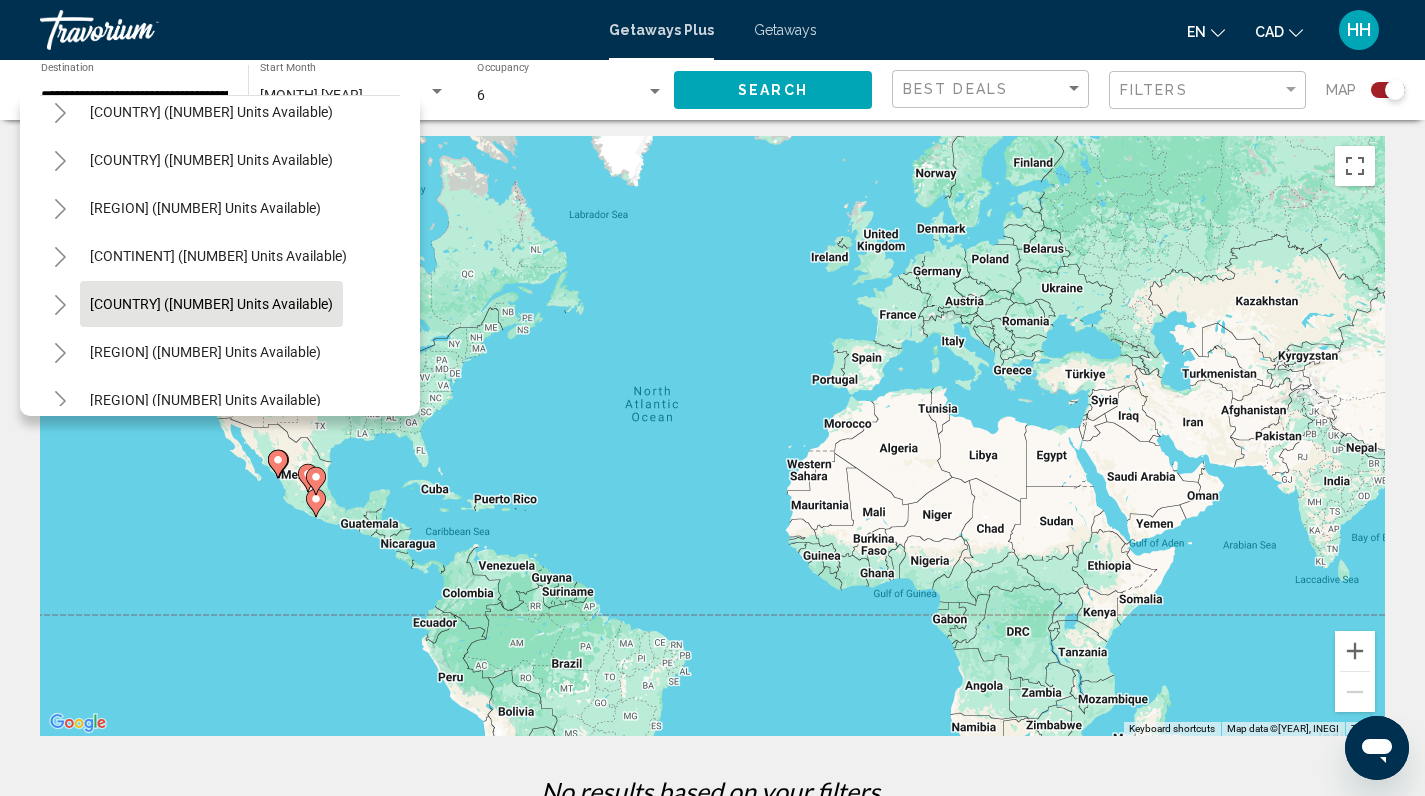 scroll, scrollTop: 114, scrollLeft: 16, axis: both 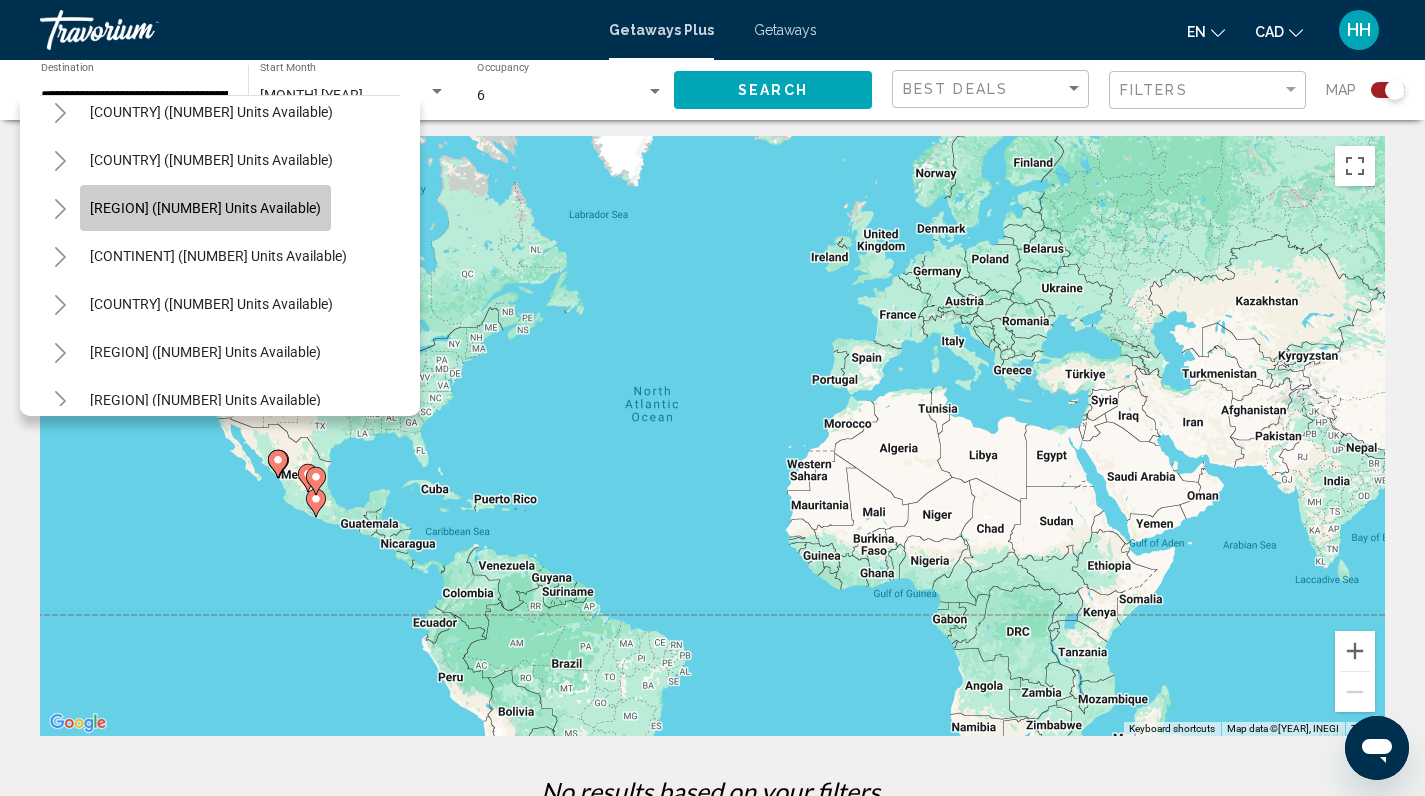 click on "[REGION] ([NUMBER] units available)" at bounding box center (211, 64) 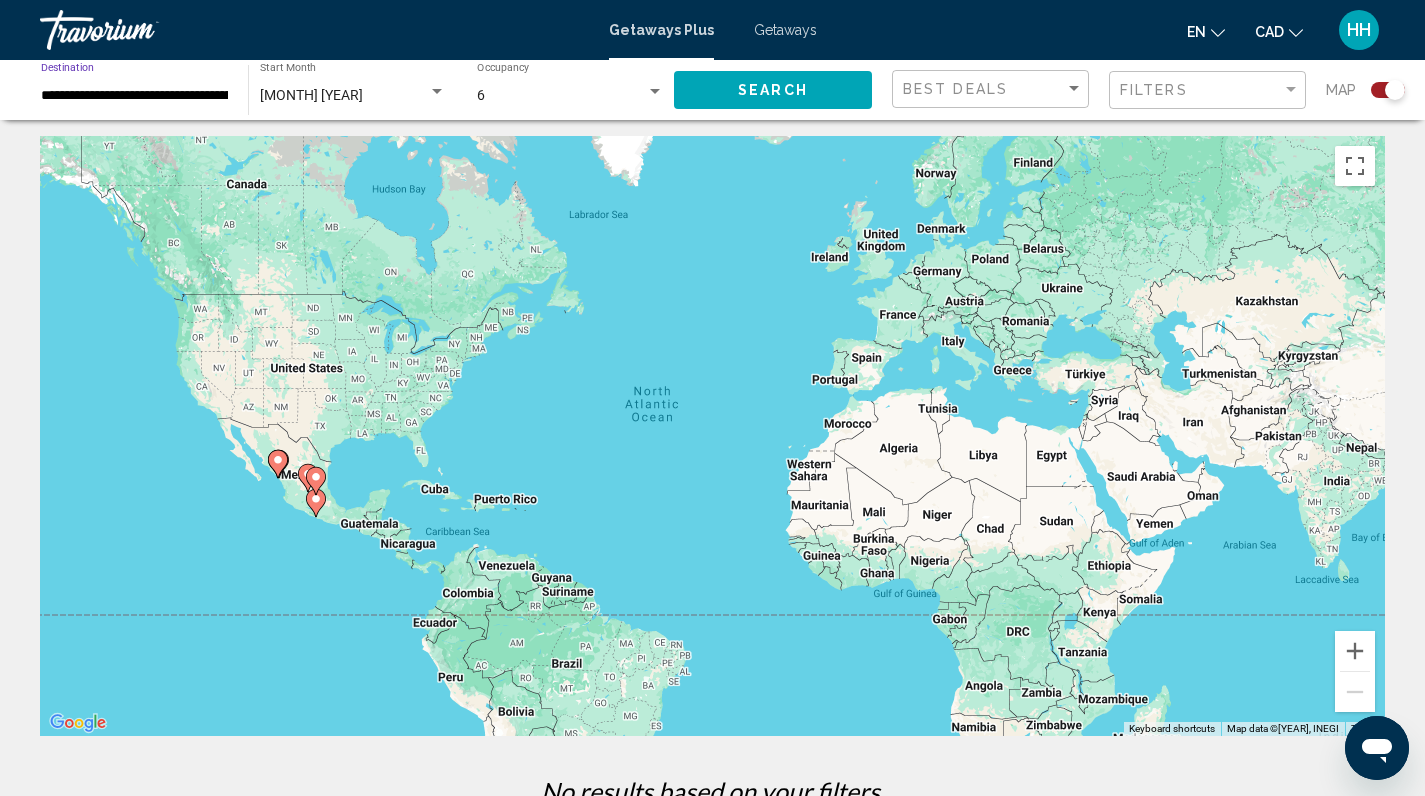 click on "6" at bounding box center (561, 96) 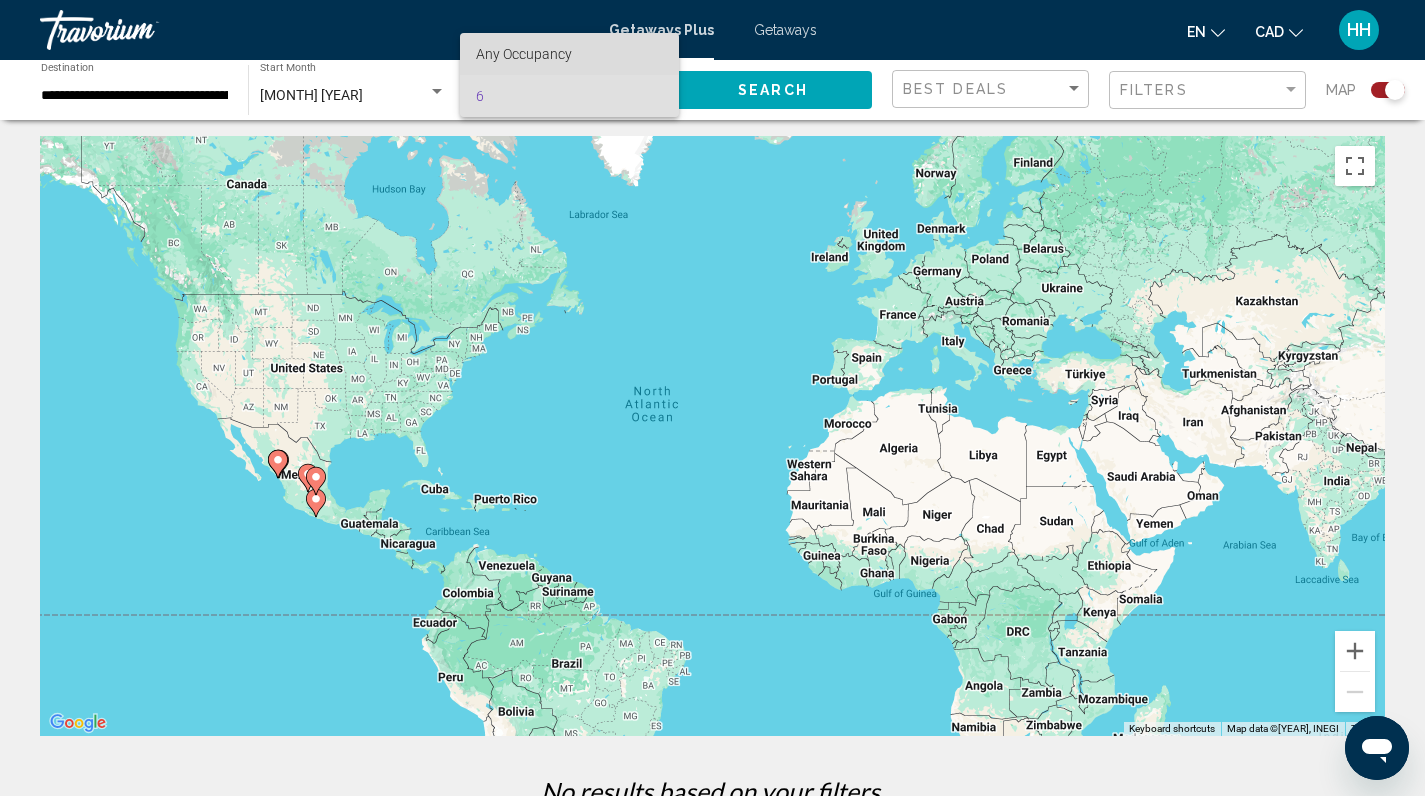click on "Any Occupancy" at bounding box center (524, 54) 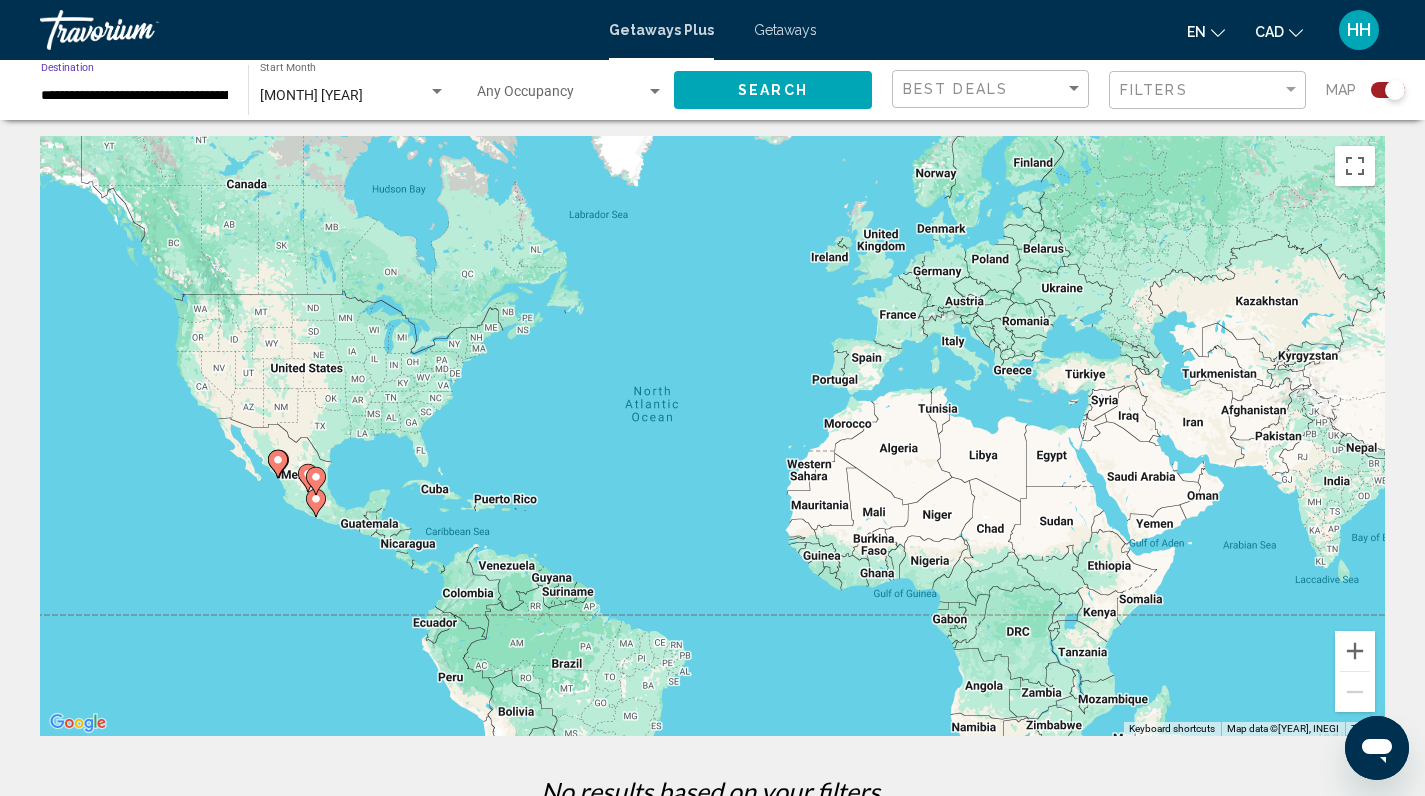 click on "**********" at bounding box center (134, 96) 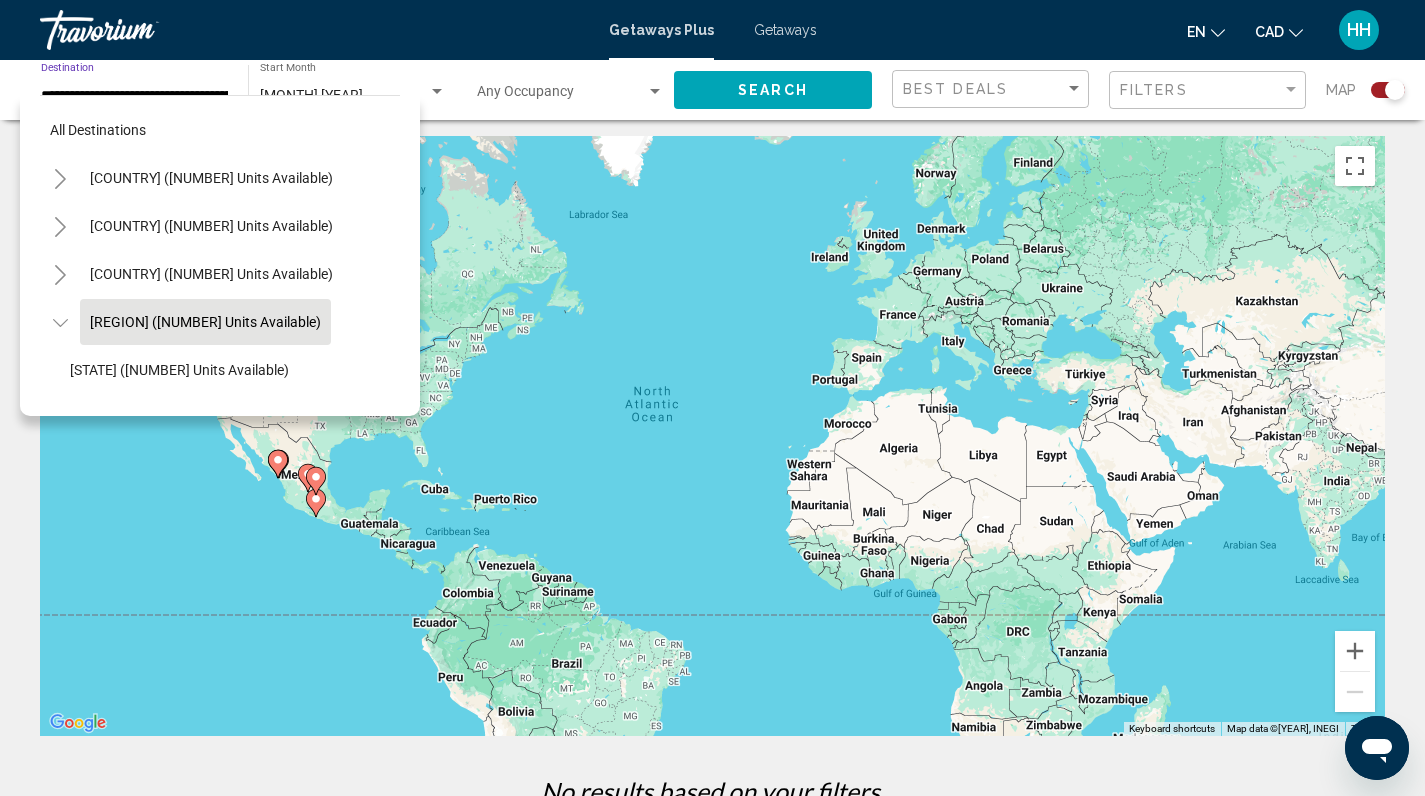 scroll, scrollTop: 79, scrollLeft: 33, axis: both 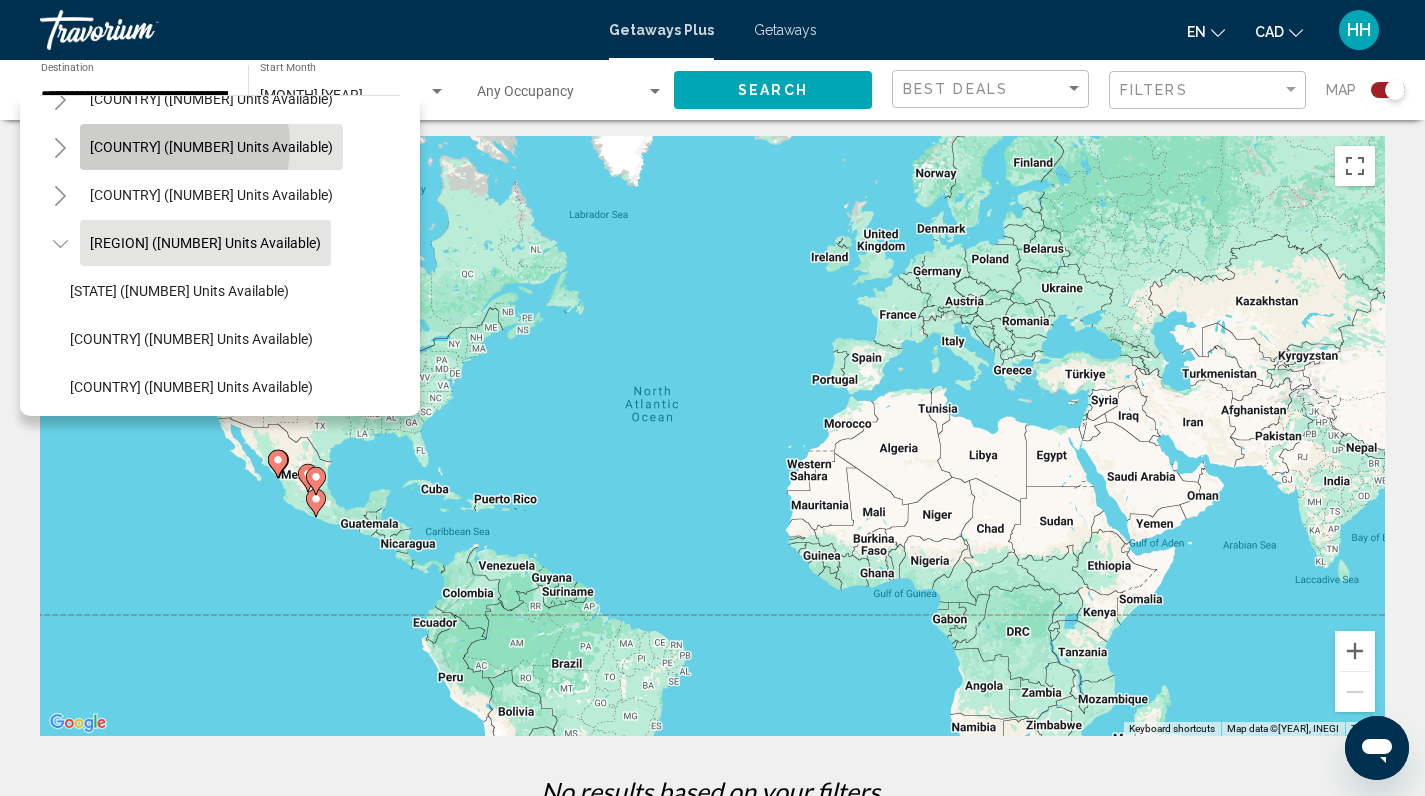 click on "[COUNTRY] ([NUMBER] units available)" at bounding box center (211, 99) 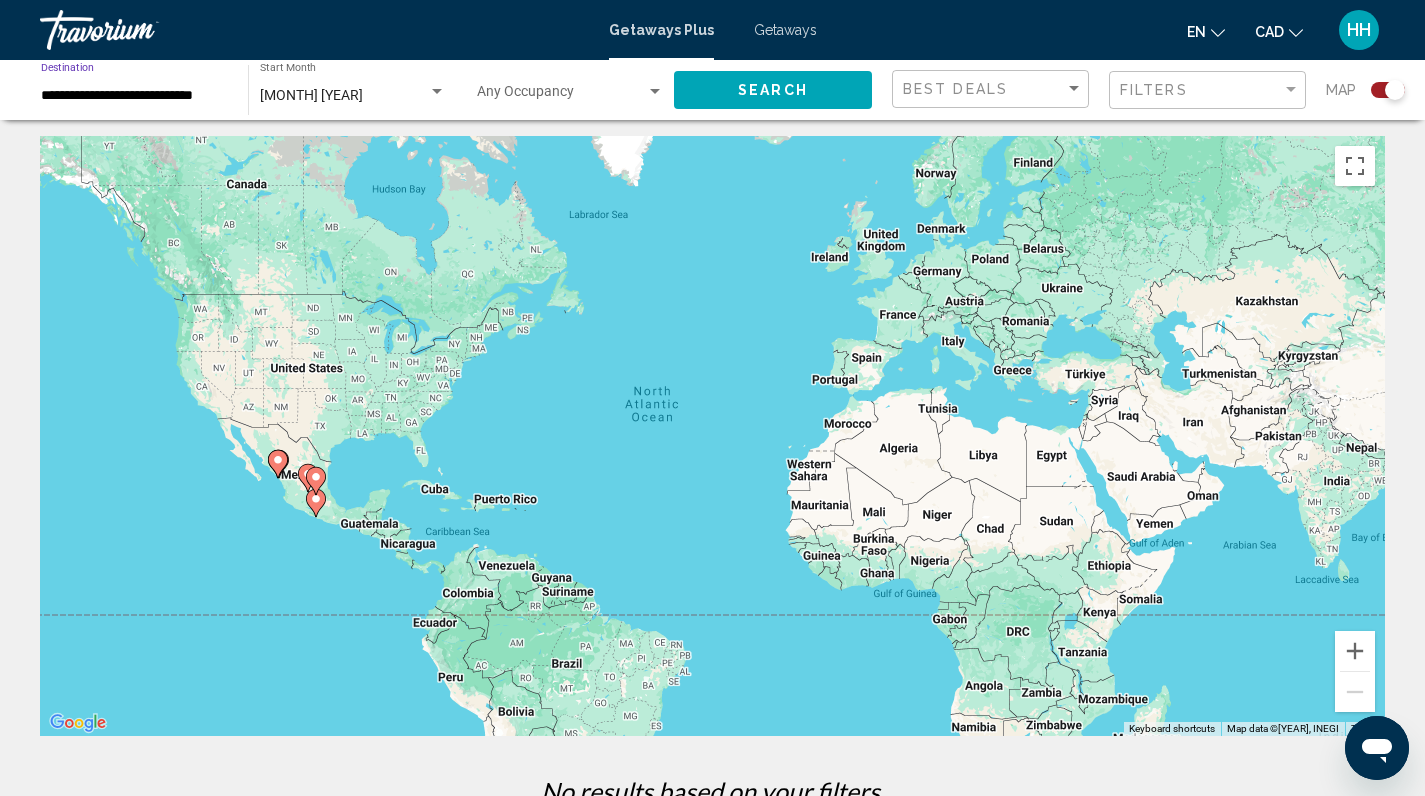 click on "Search" at bounding box center [773, 89] 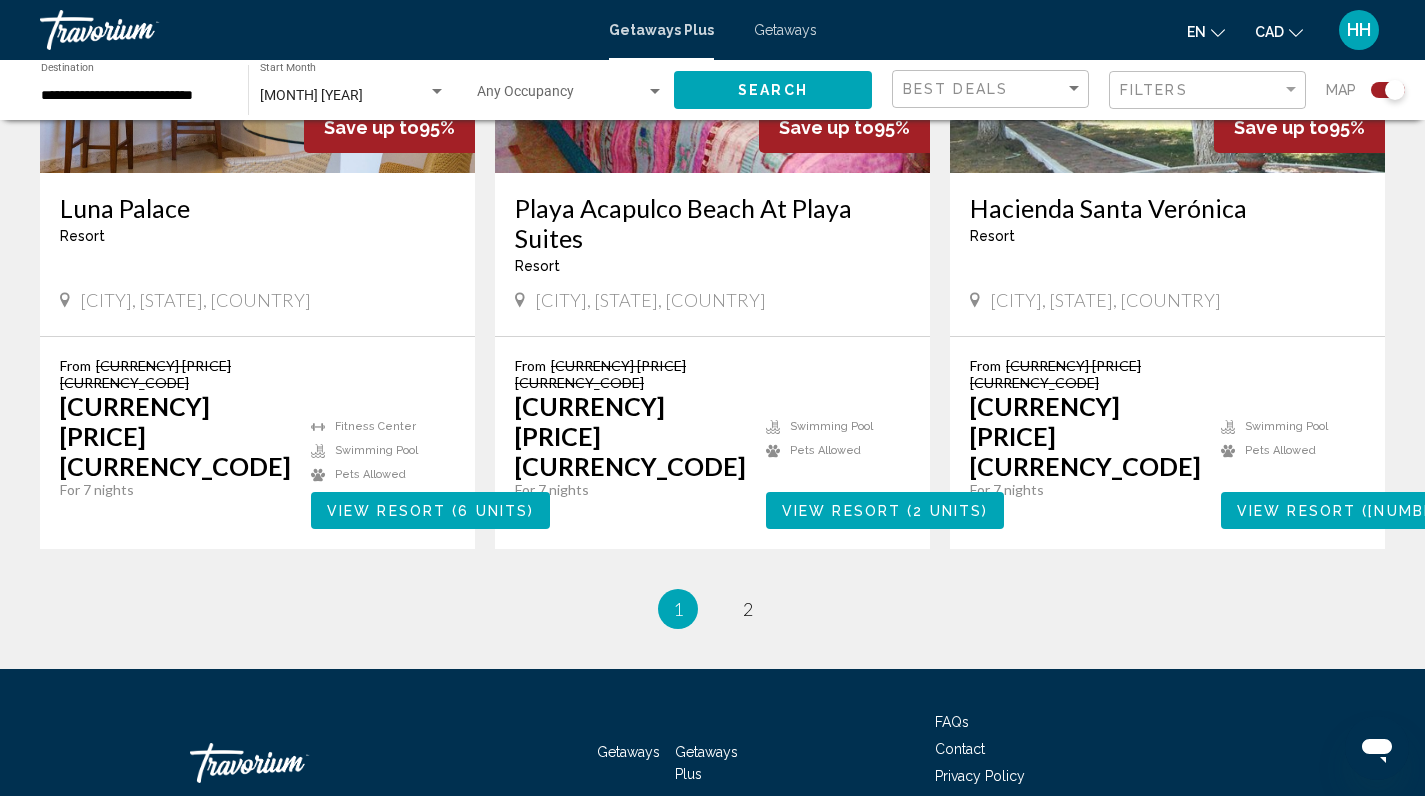 scroll, scrollTop: 3096, scrollLeft: 0, axis: vertical 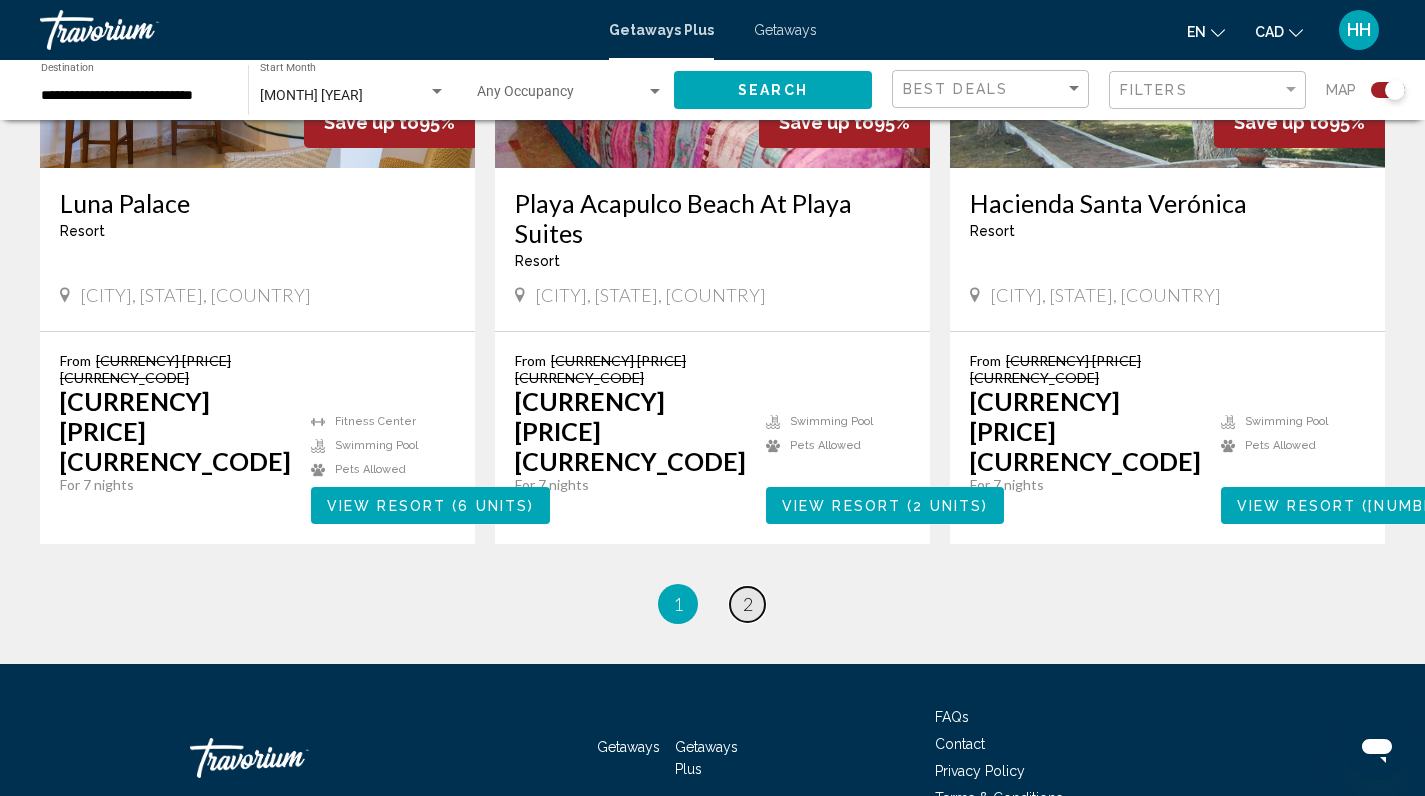 click on "2" at bounding box center [748, 604] 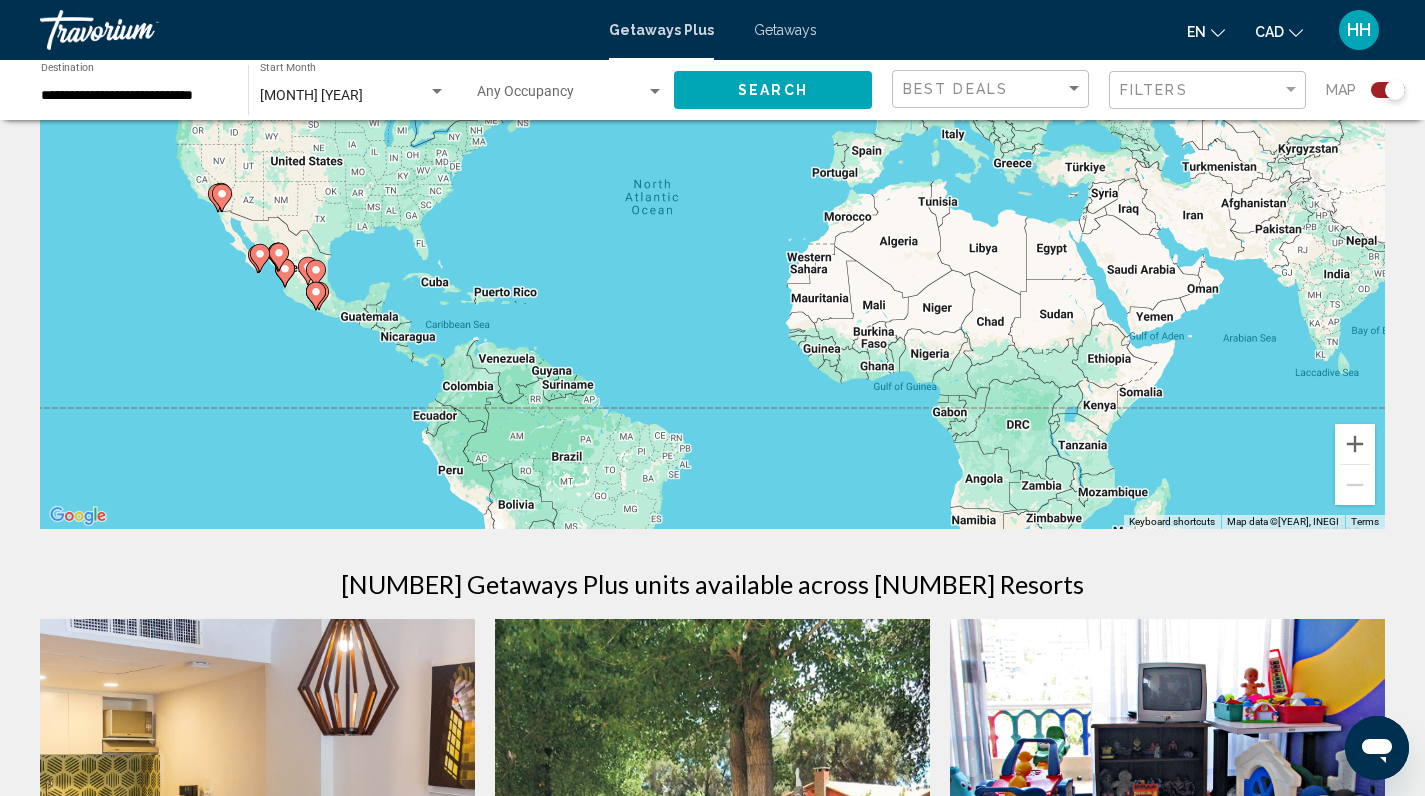 scroll, scrollTop: 0, scrollLeft: 0, axis: both 